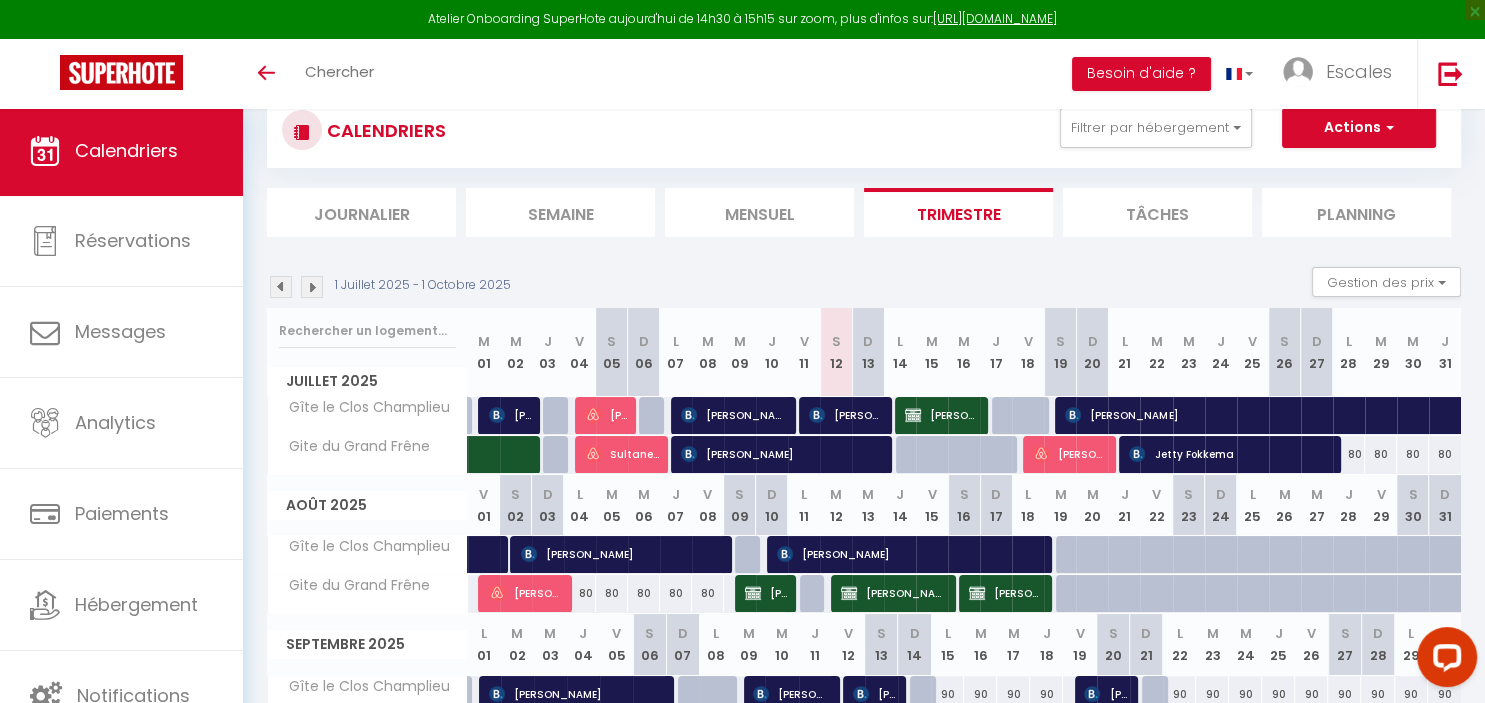 scroll, scrollTop: 0, scrollLeft: 0, axis: both 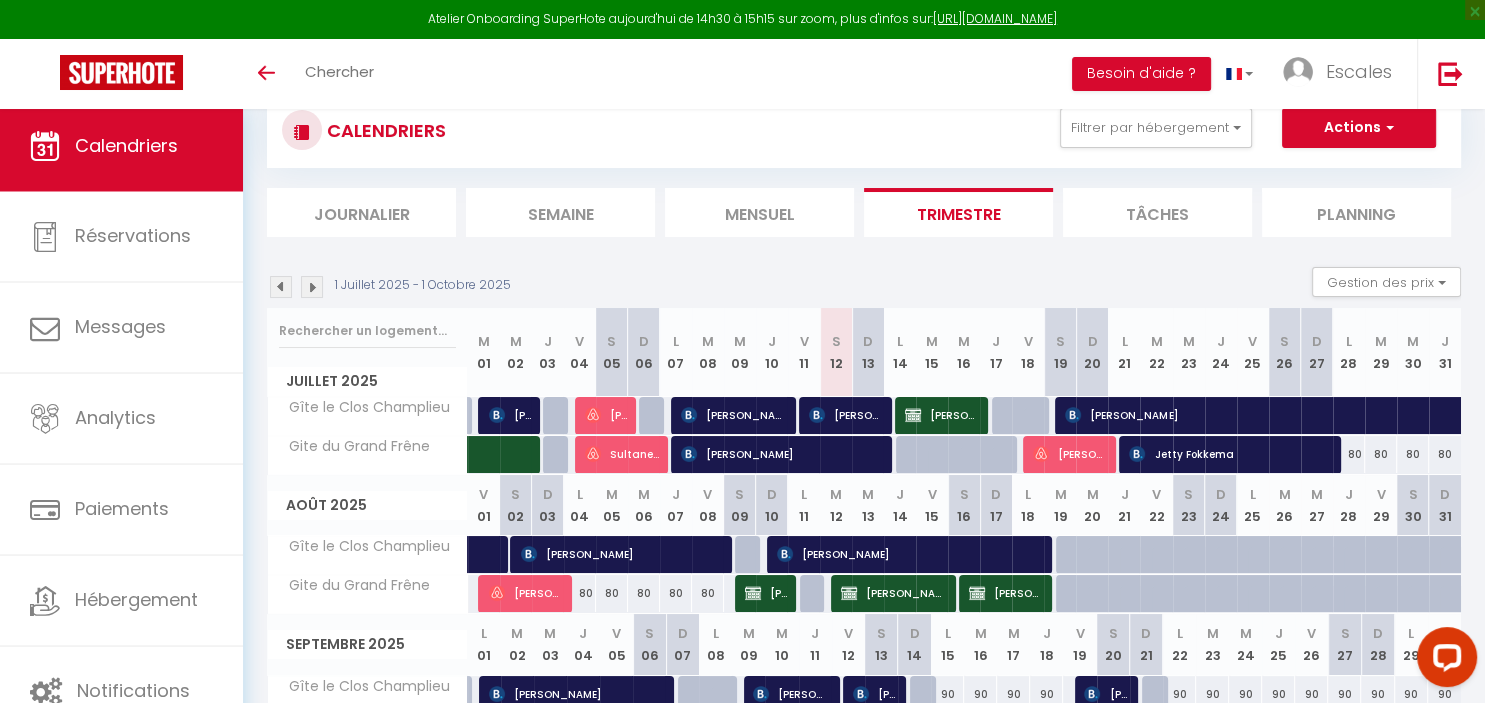 click on "Calendriers" at bounding box center [121, 146] 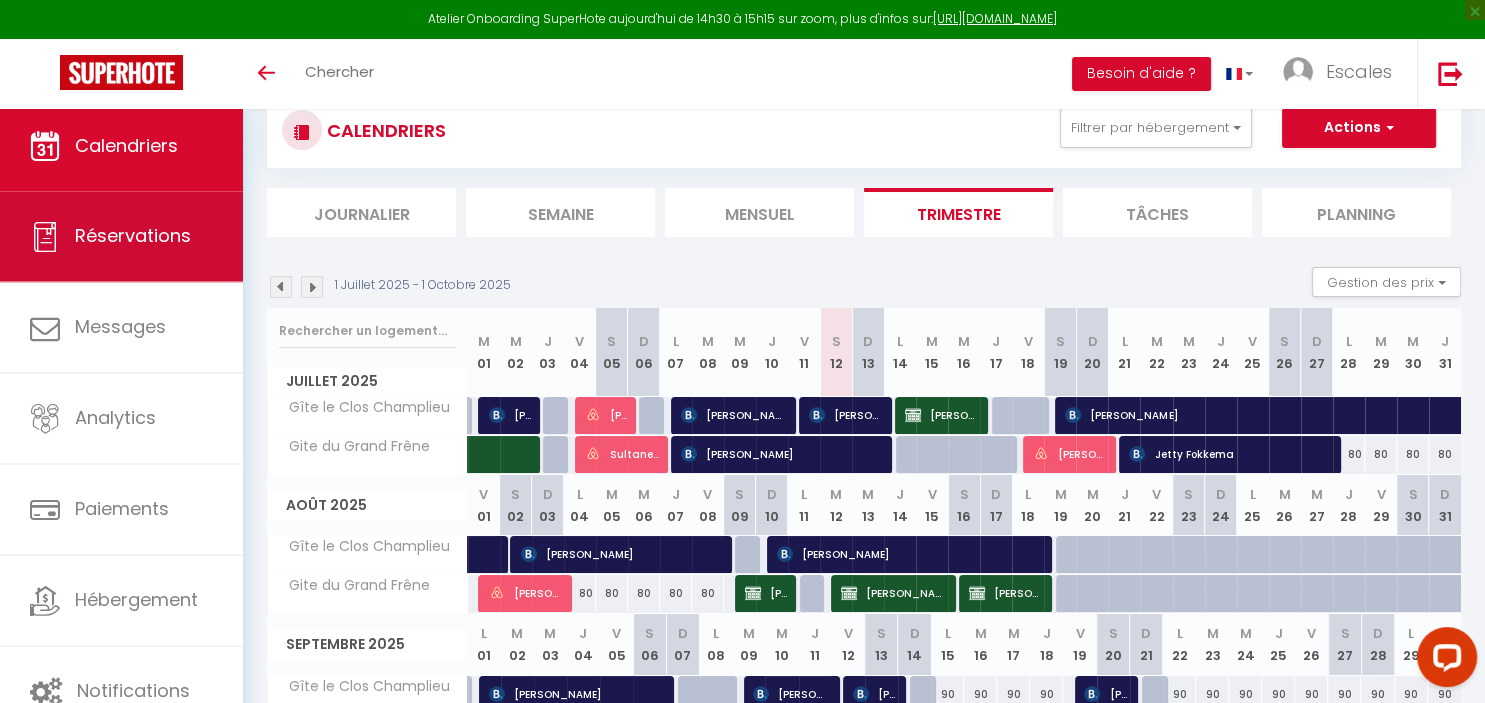 click on "Réservations" at bounding box center (133, 235) 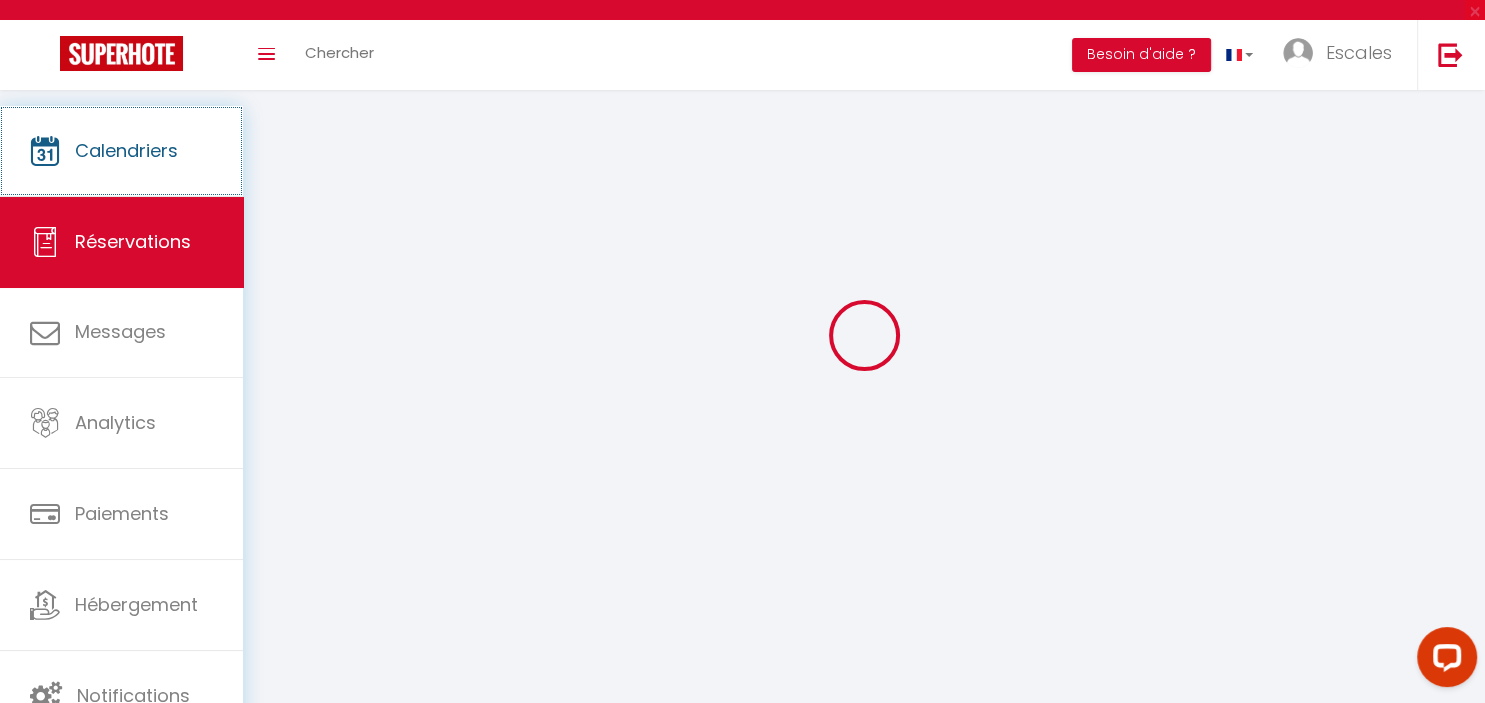 click on "Calendriers" at bounding box center [121, 151] 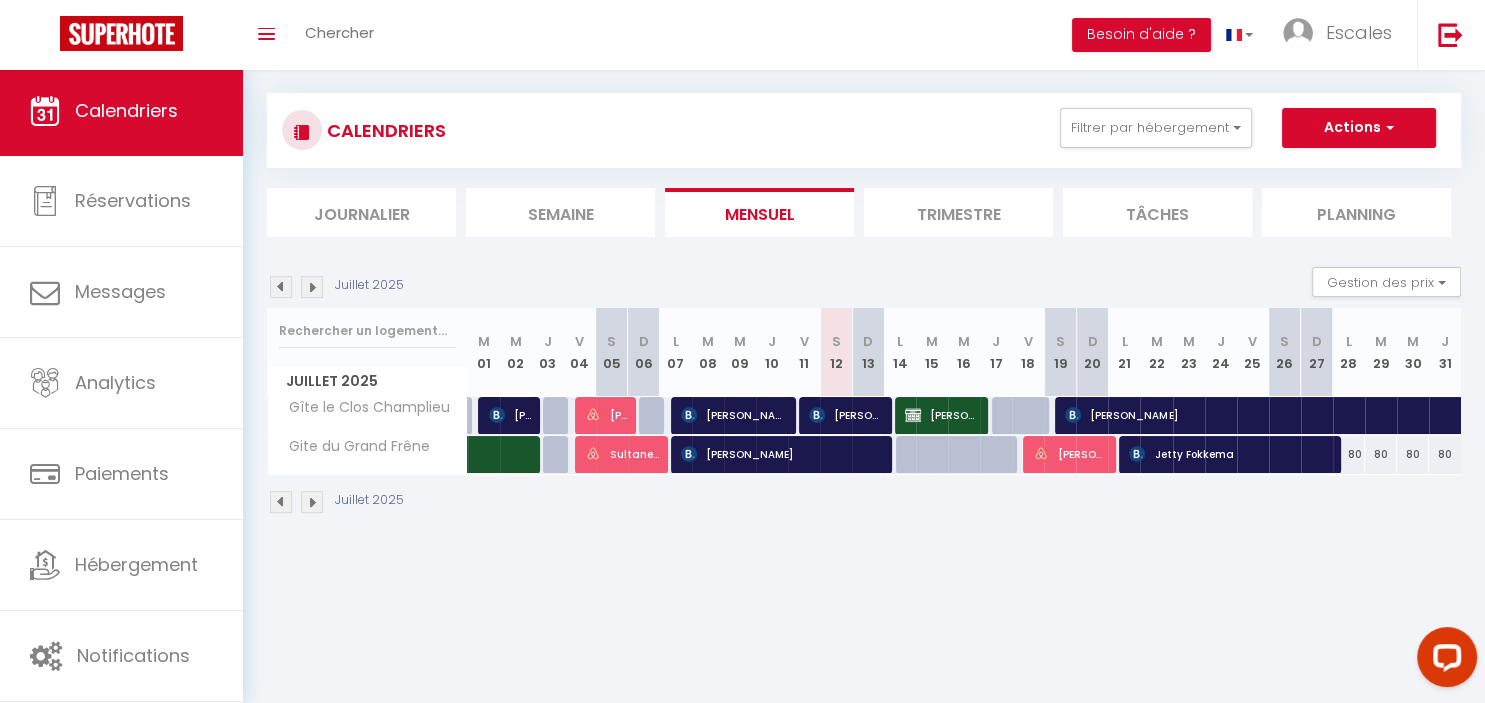 click on "Trimestre" at bounding box center (958, 212) 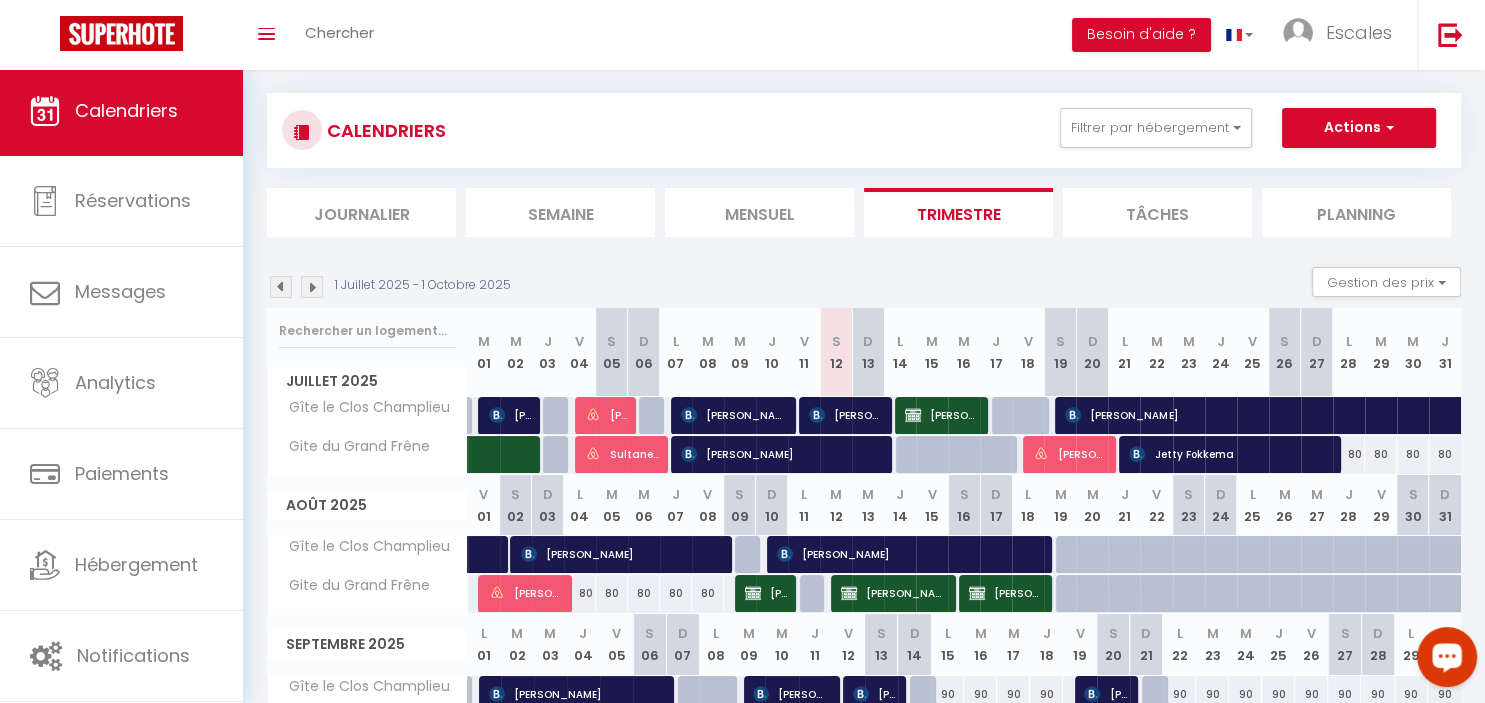 click at bounding box center (1447, 656) 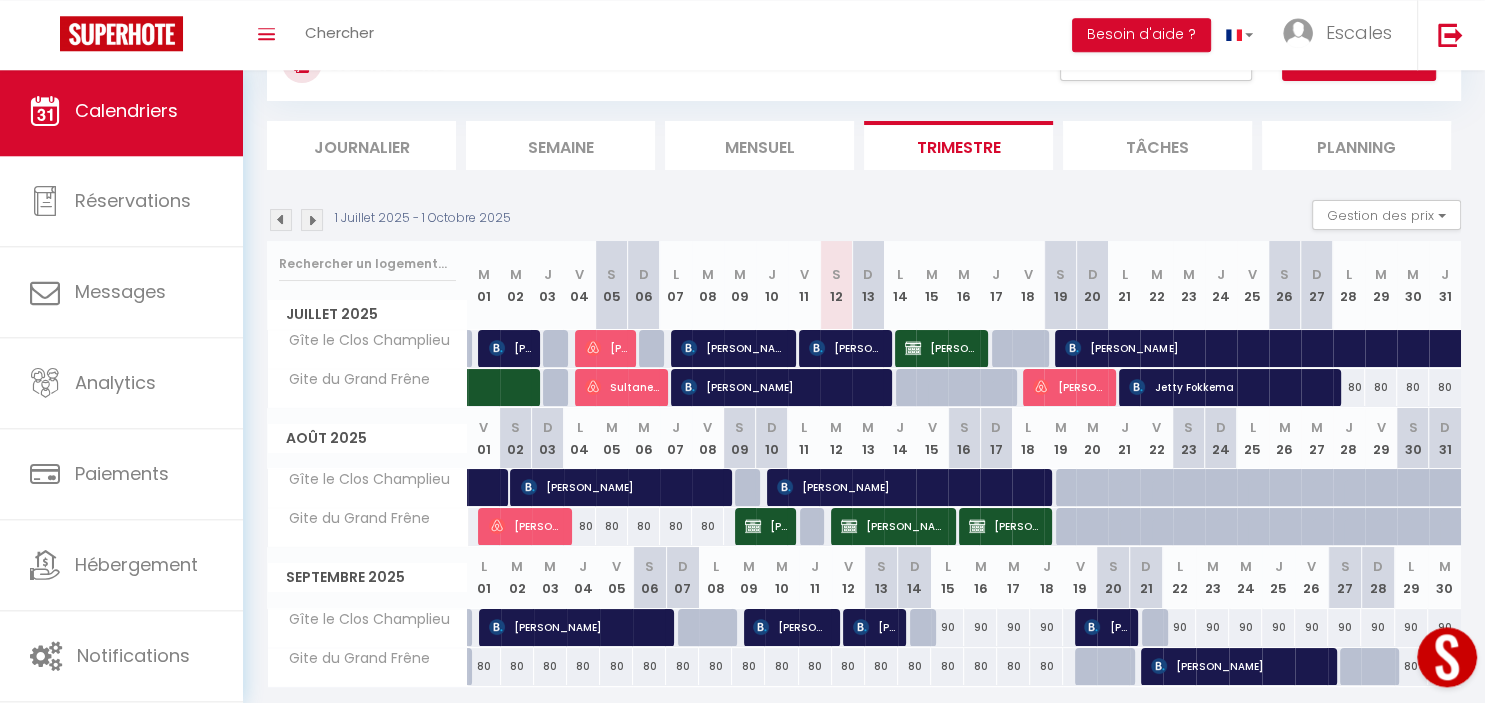 scroll, scrollTop: 120, scrollLeft: 0, axis: vertical 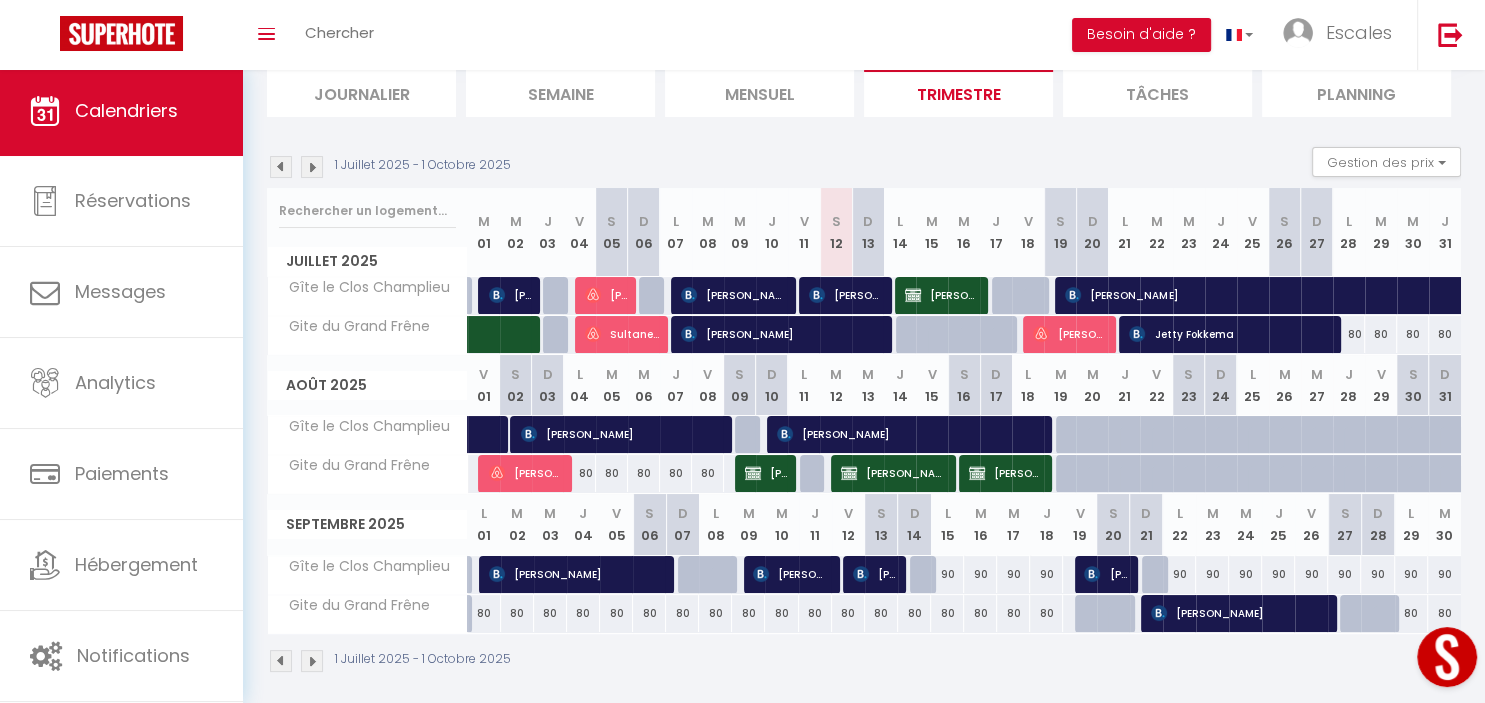 click on "[PERSON_NAME]" at bounding box center (846, 295) 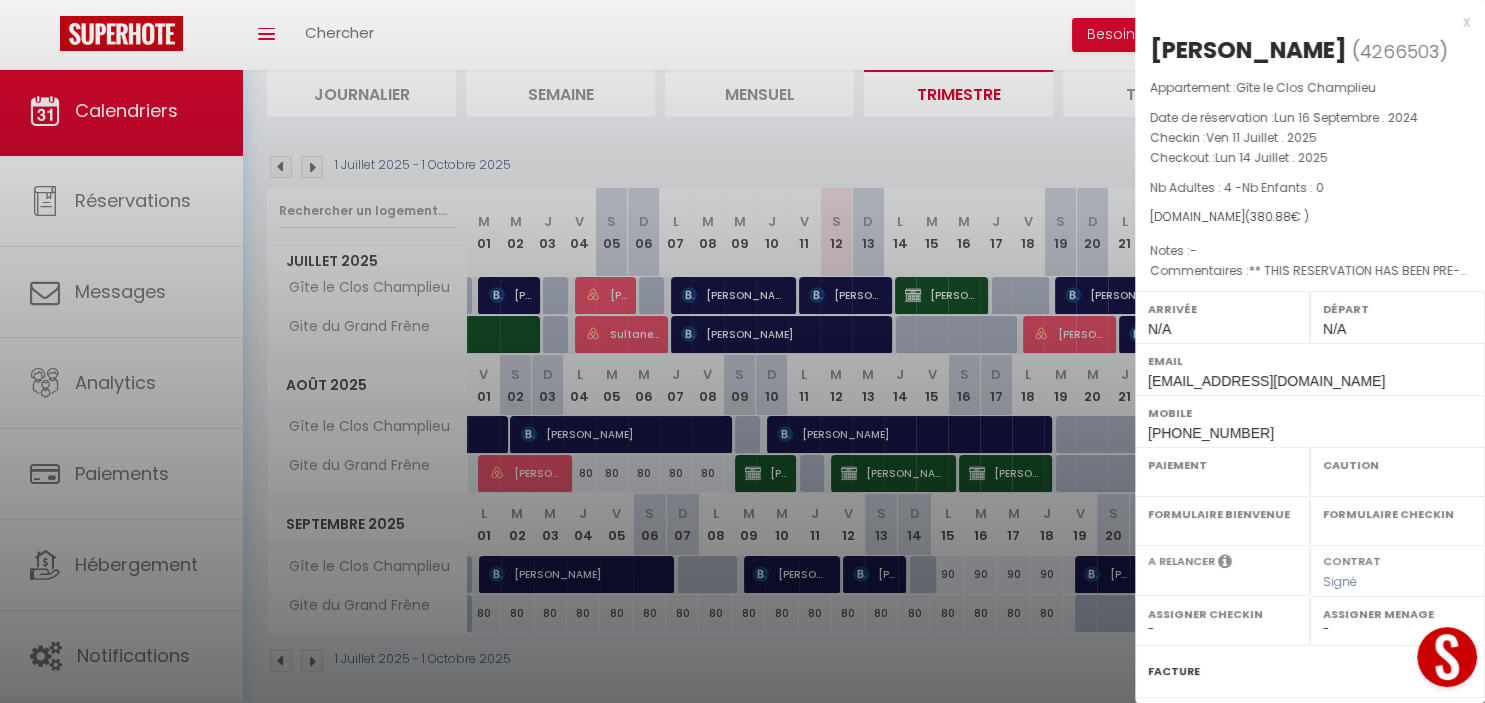 select on "OK" 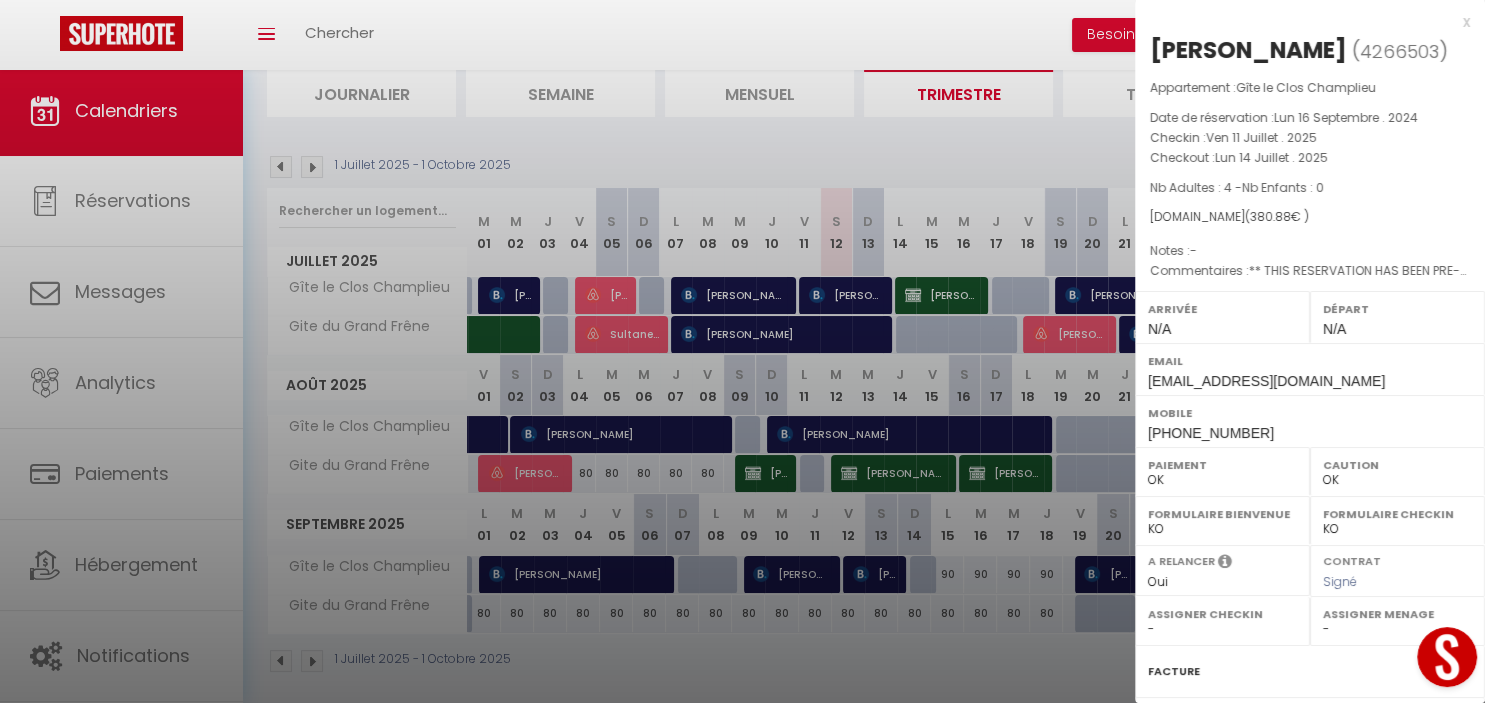 select 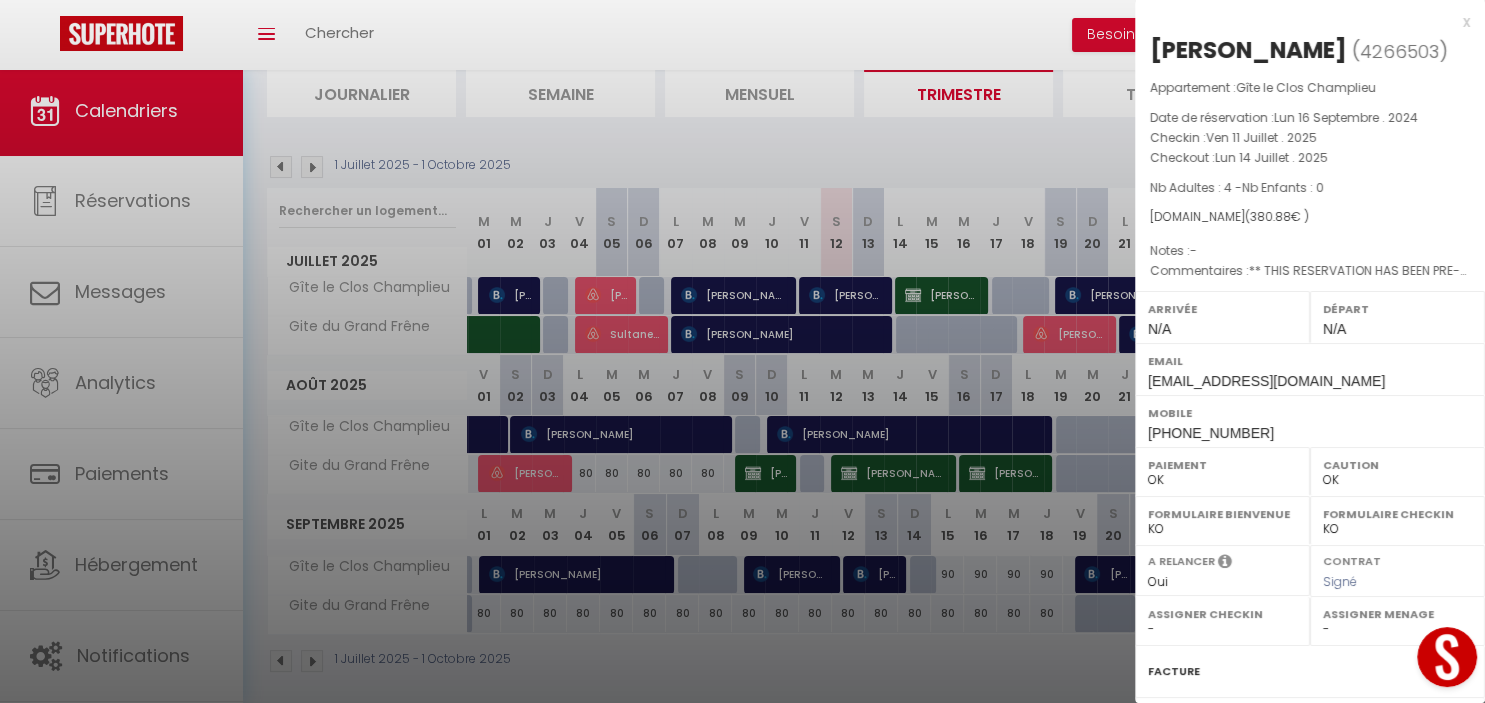 scroll, scrollTop: 270, scrollLeft: 0, axis: vertical 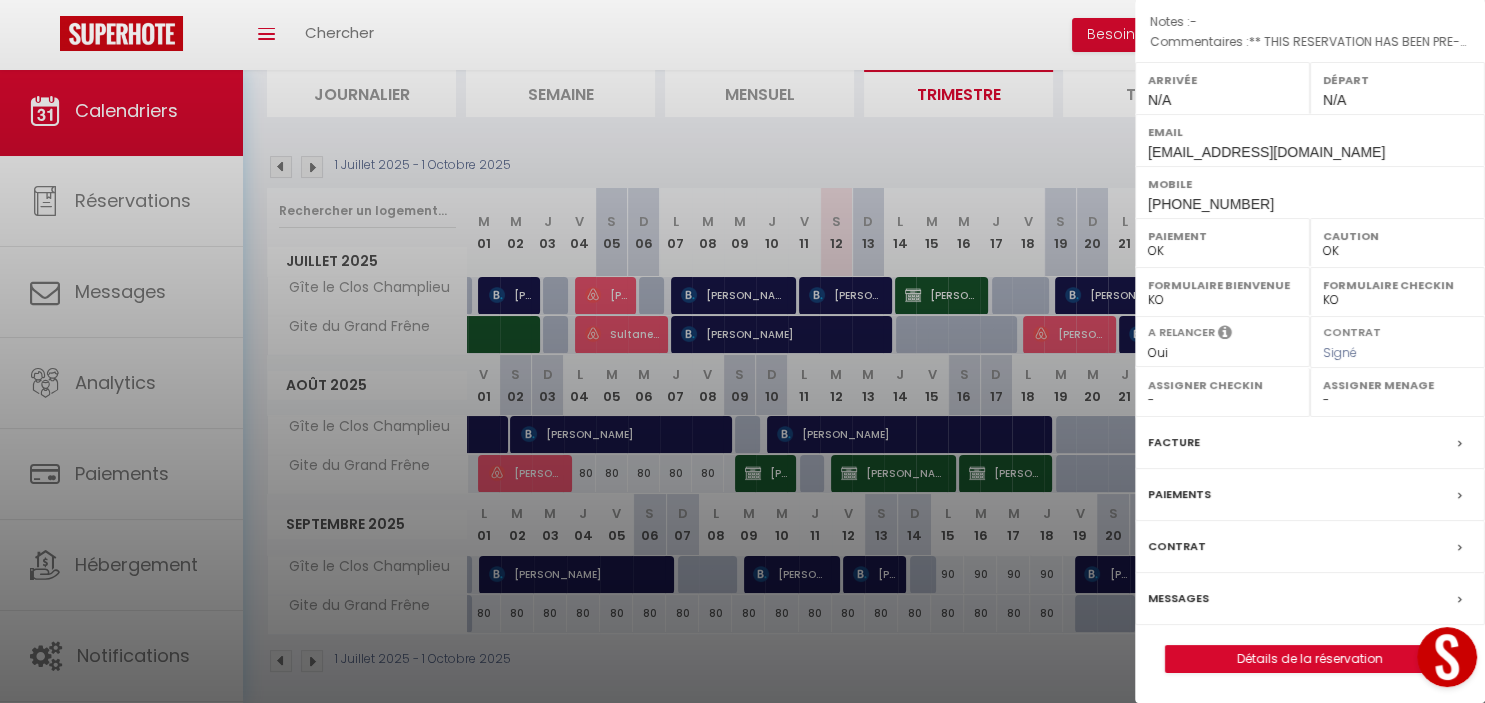 click at bounding box center [742, 351] 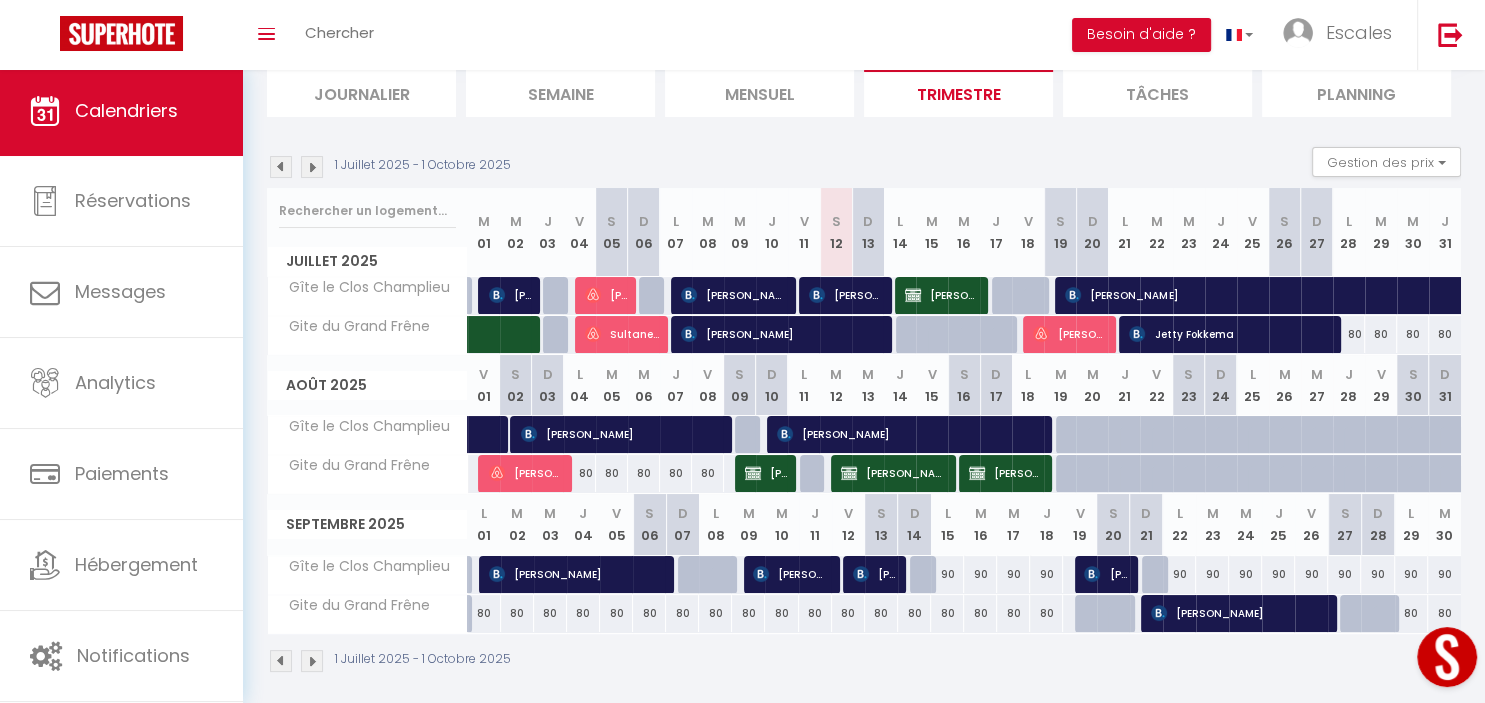 click on "[PERSON_NAME]" at bounding box center (734, 295) 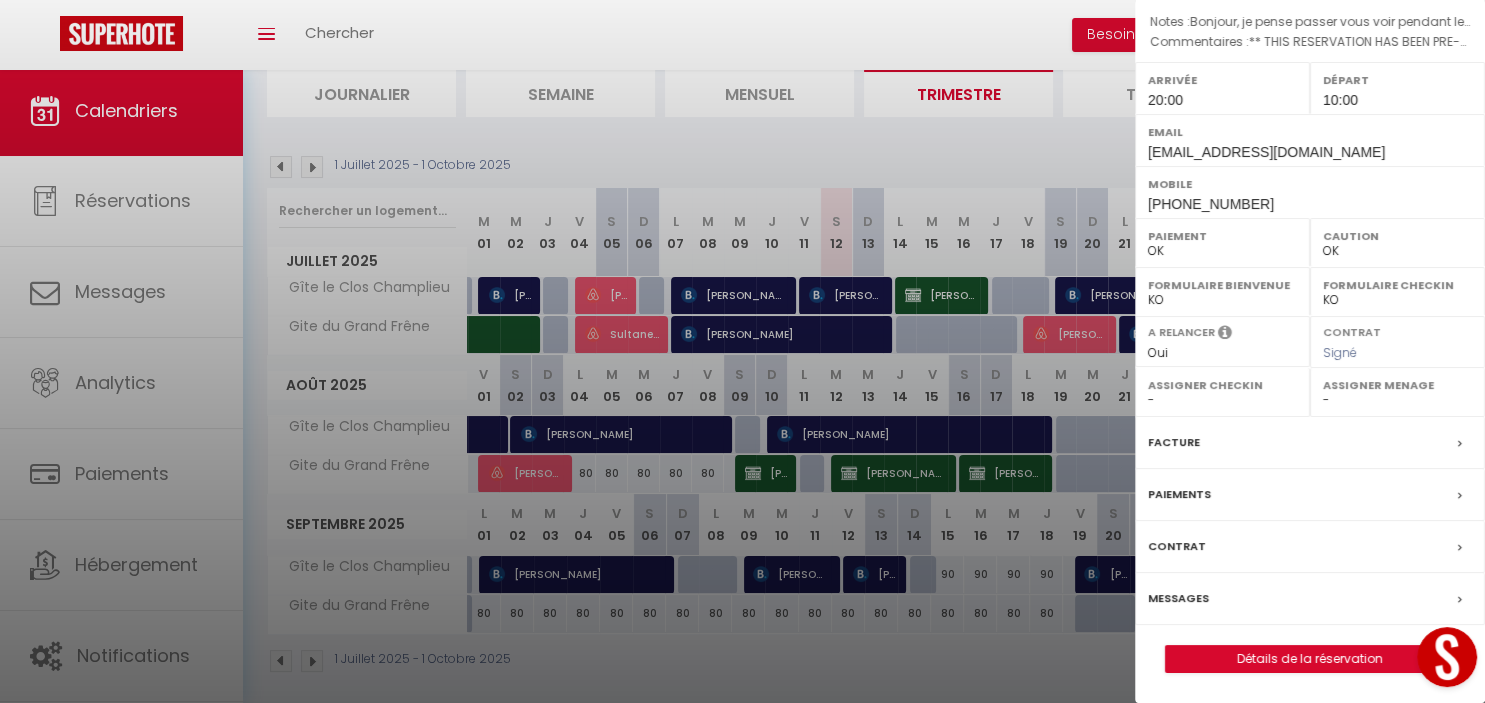 scroll, scrollTop: 270, scrollLeft: 0, axis: vertical 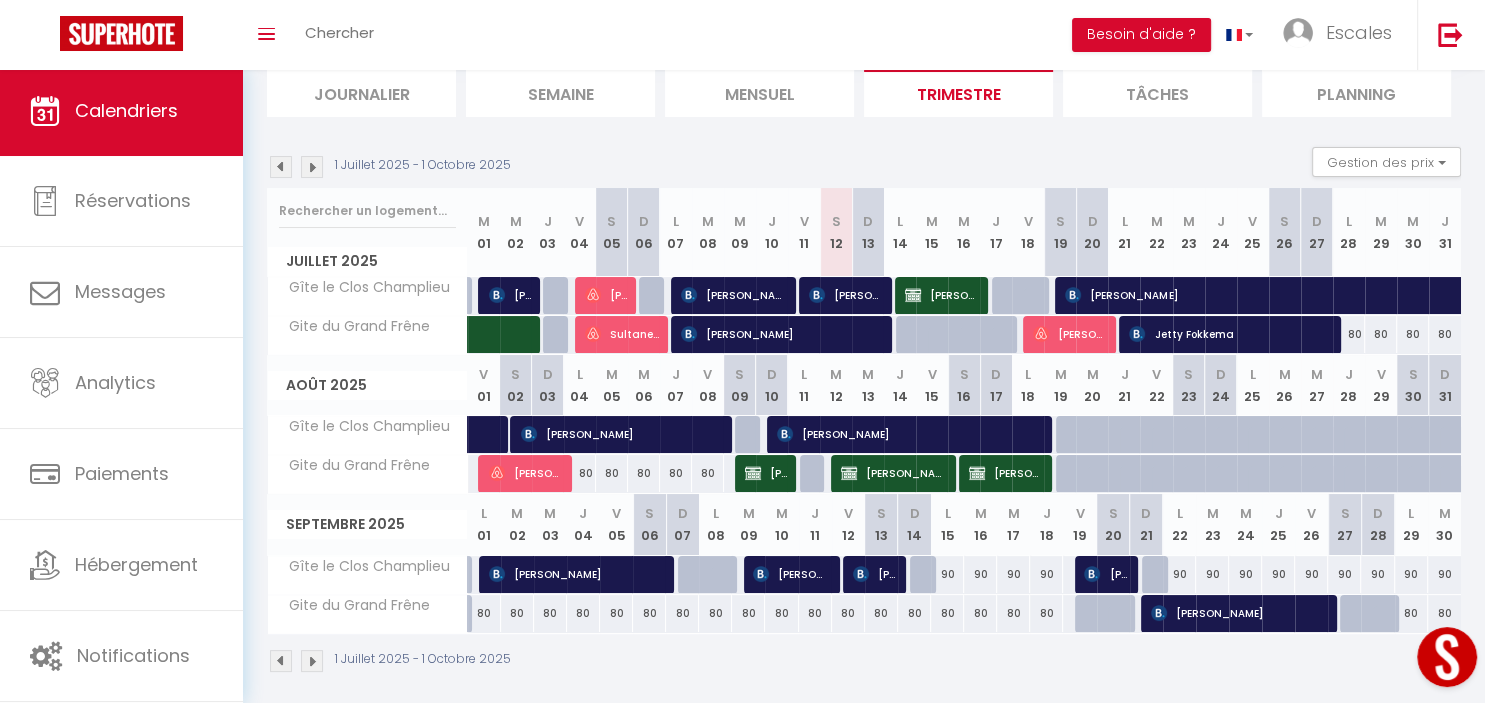 click on "[PERSON_NAME]" at bounding box center [846, 295] 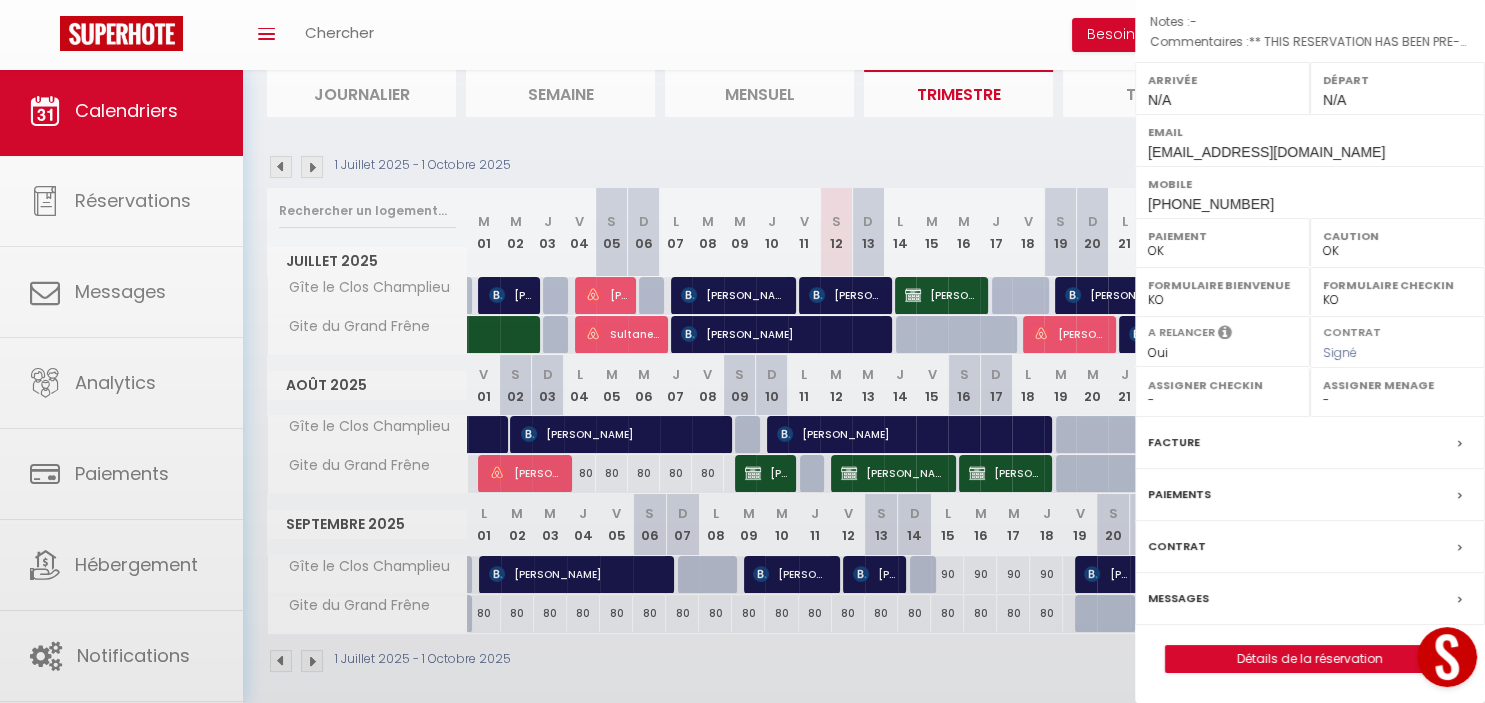 scroll, scrollTop: 270, scrollLeft: 0, axis: vertical 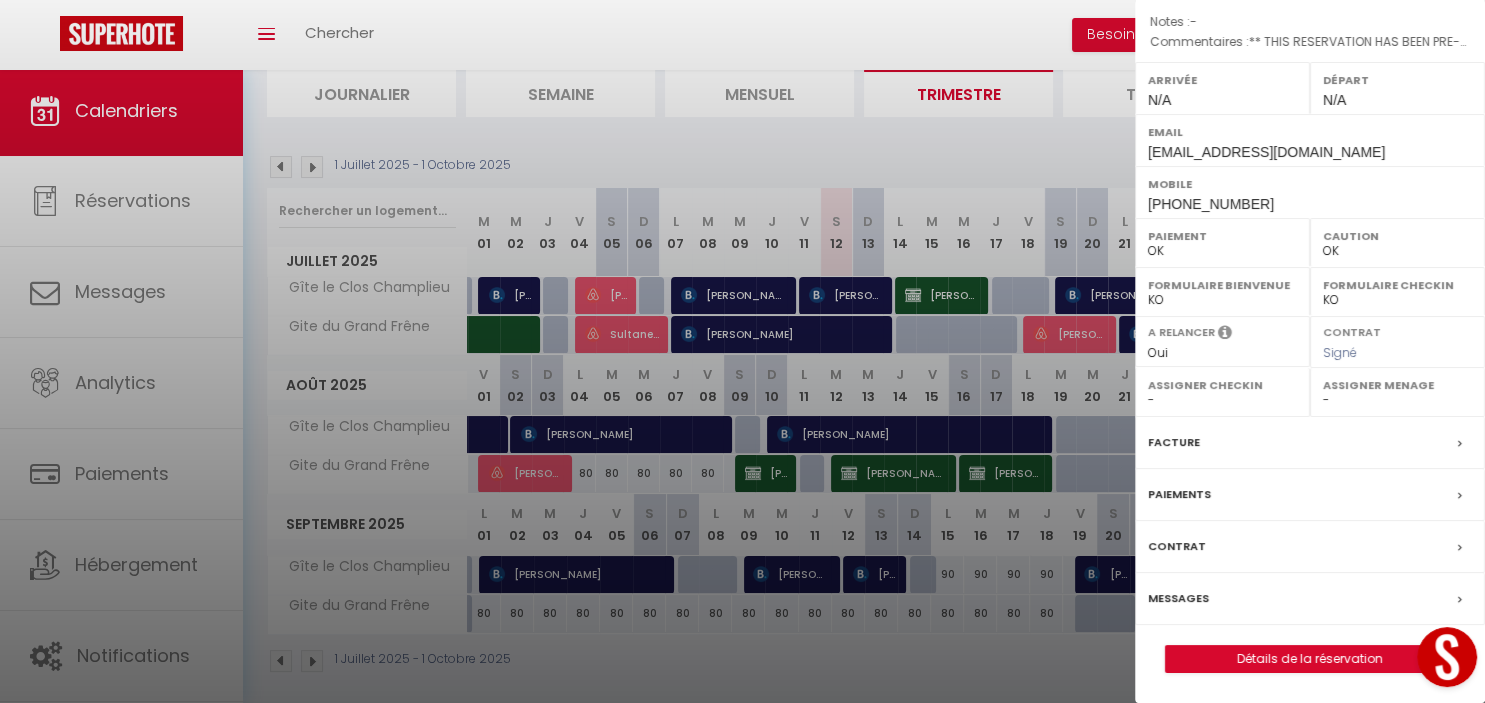 click at bounding box center (742, 351) 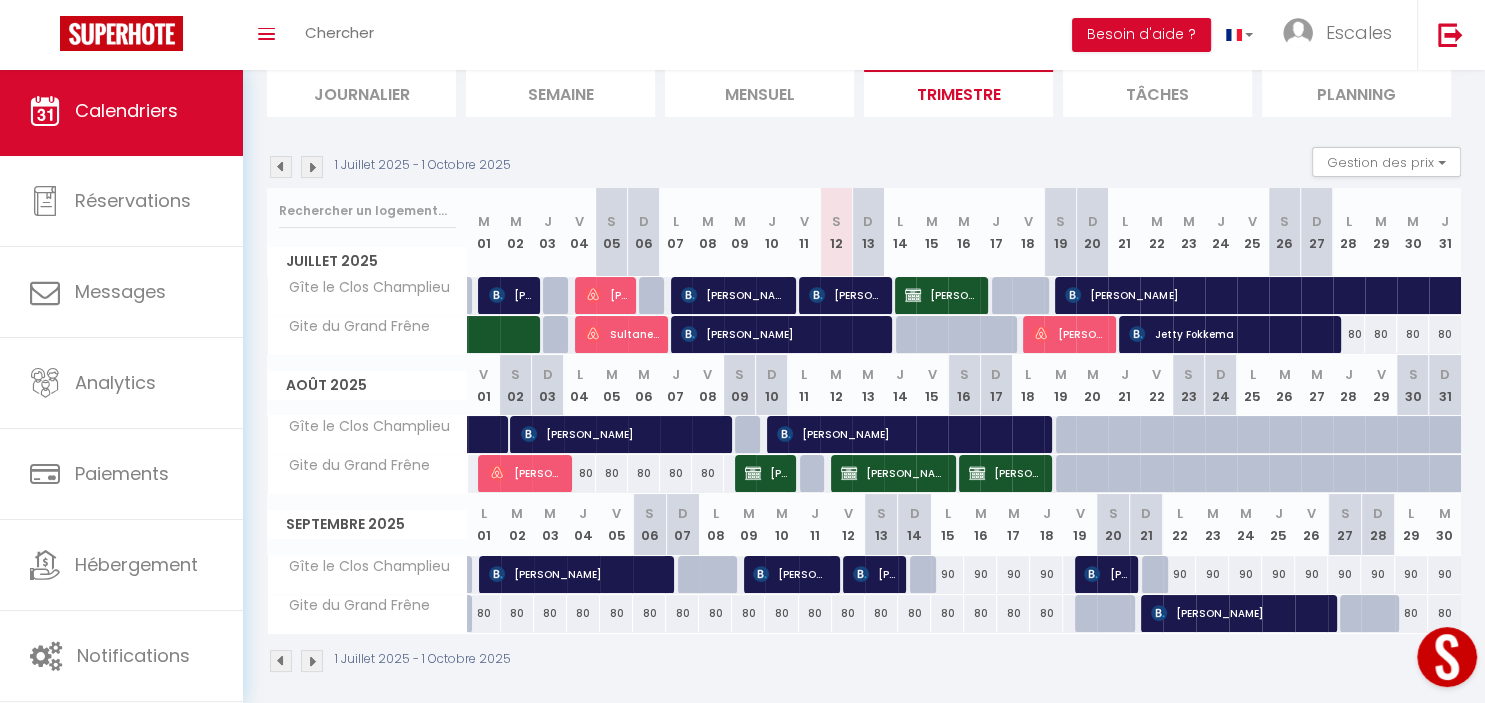 click on "[PERSON_NAME]" at bounding box center (846, 295) 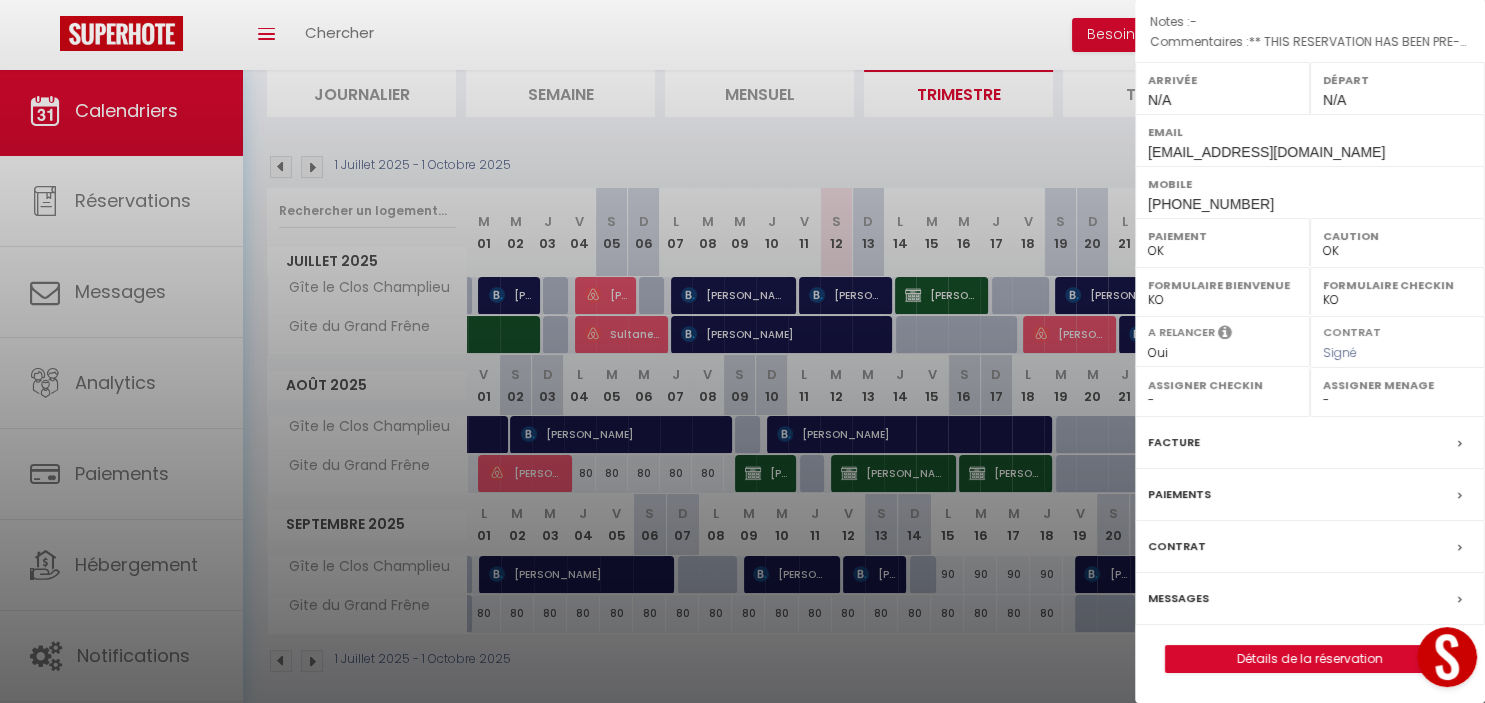 scroll, scrollTop: 0, scrollLeft: 0, axis: both 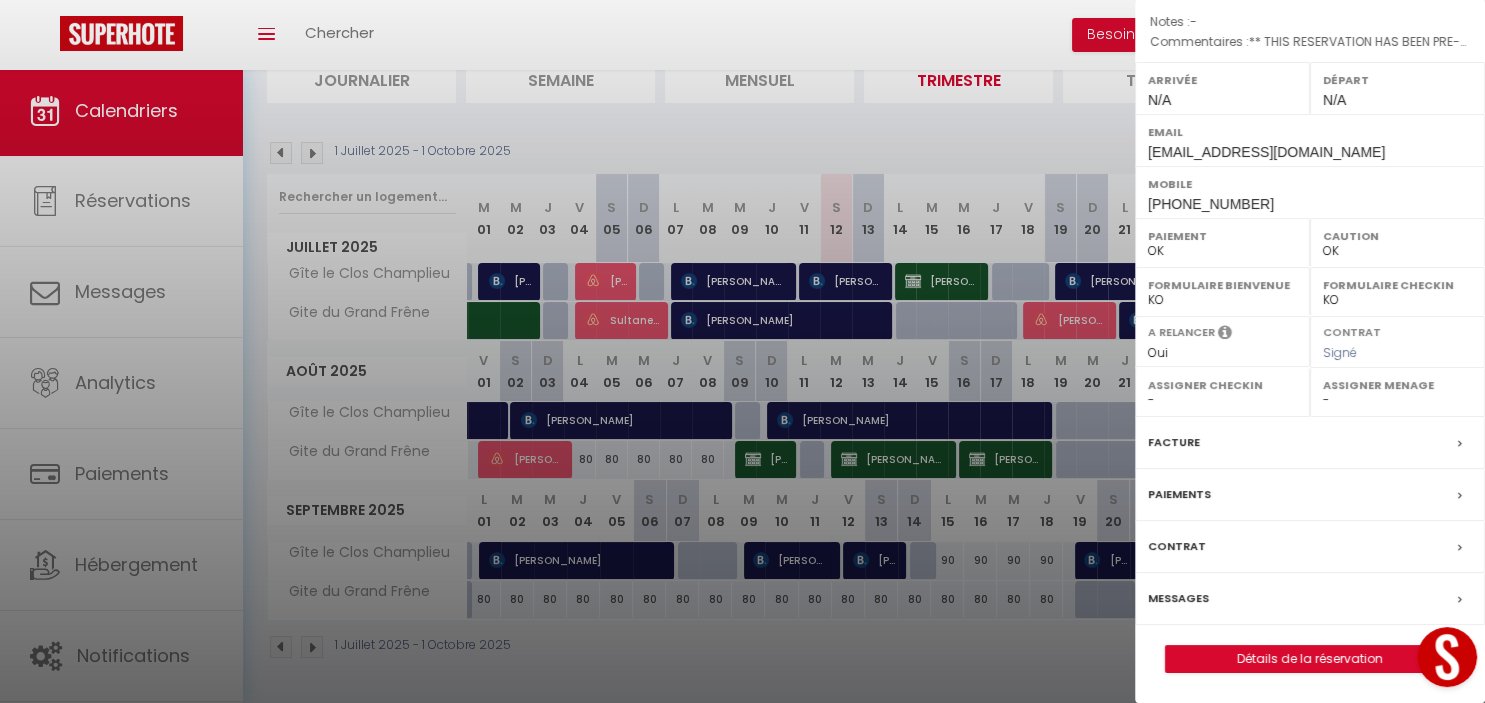 click on "Détails de la réservation" at bounding box center [1310, 659] 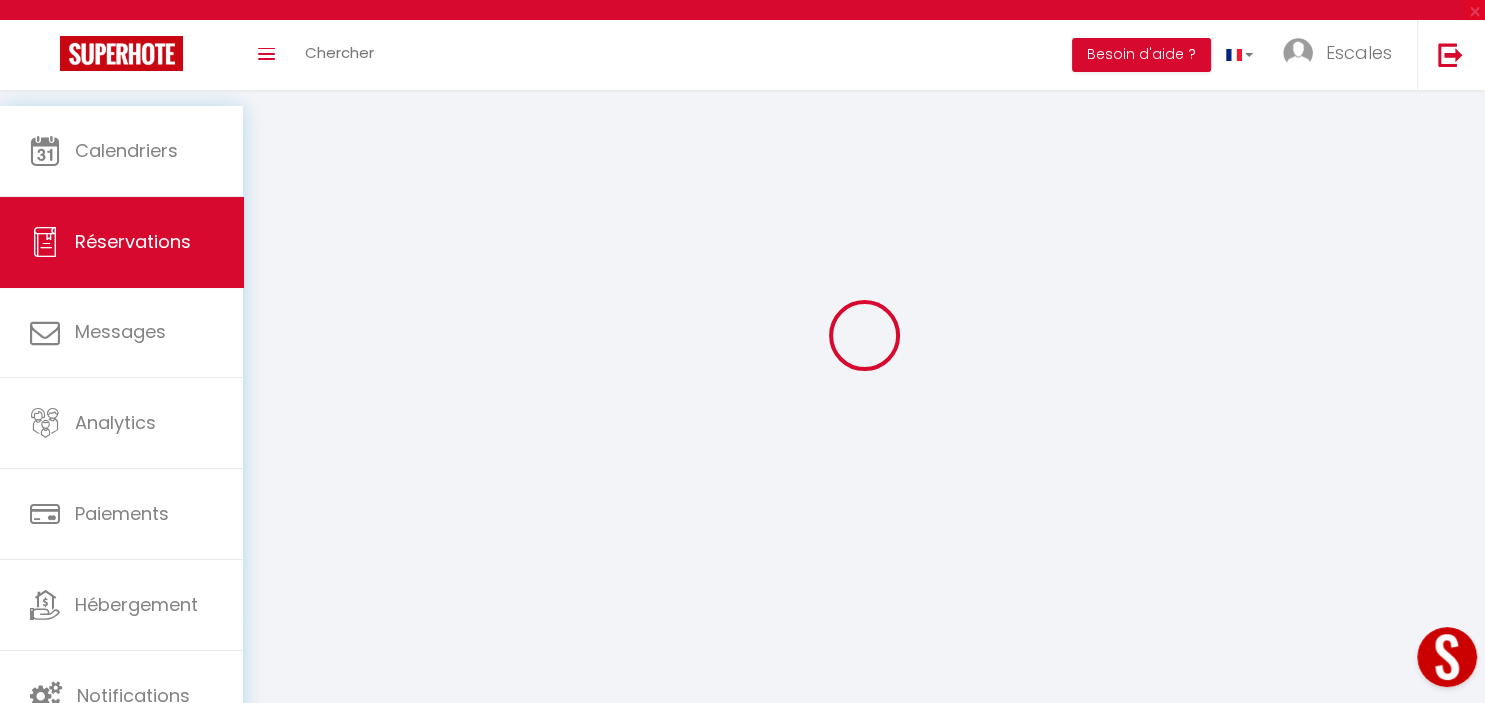 scroll, scrollTop: 0, scrollLeft: 0, axis: both 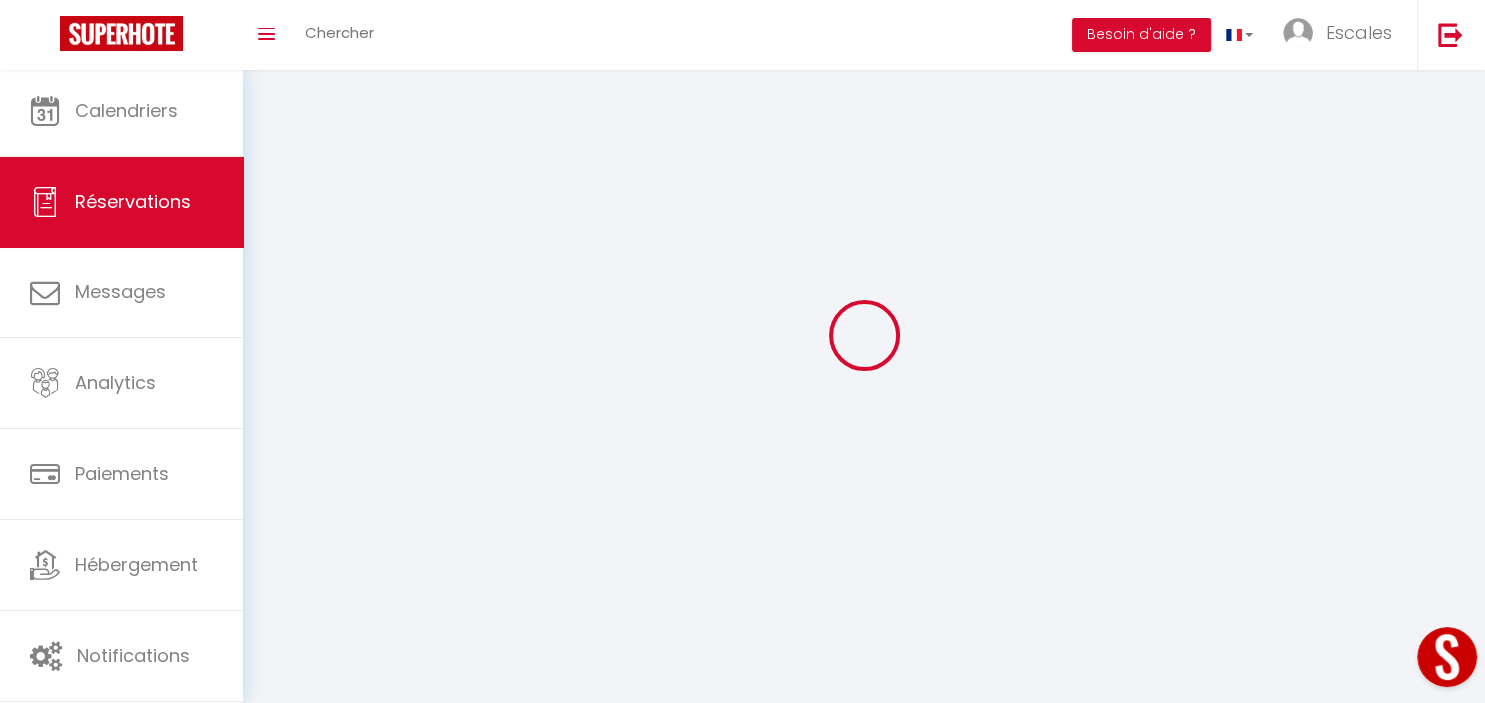 type on "[PERSON_NAME]" 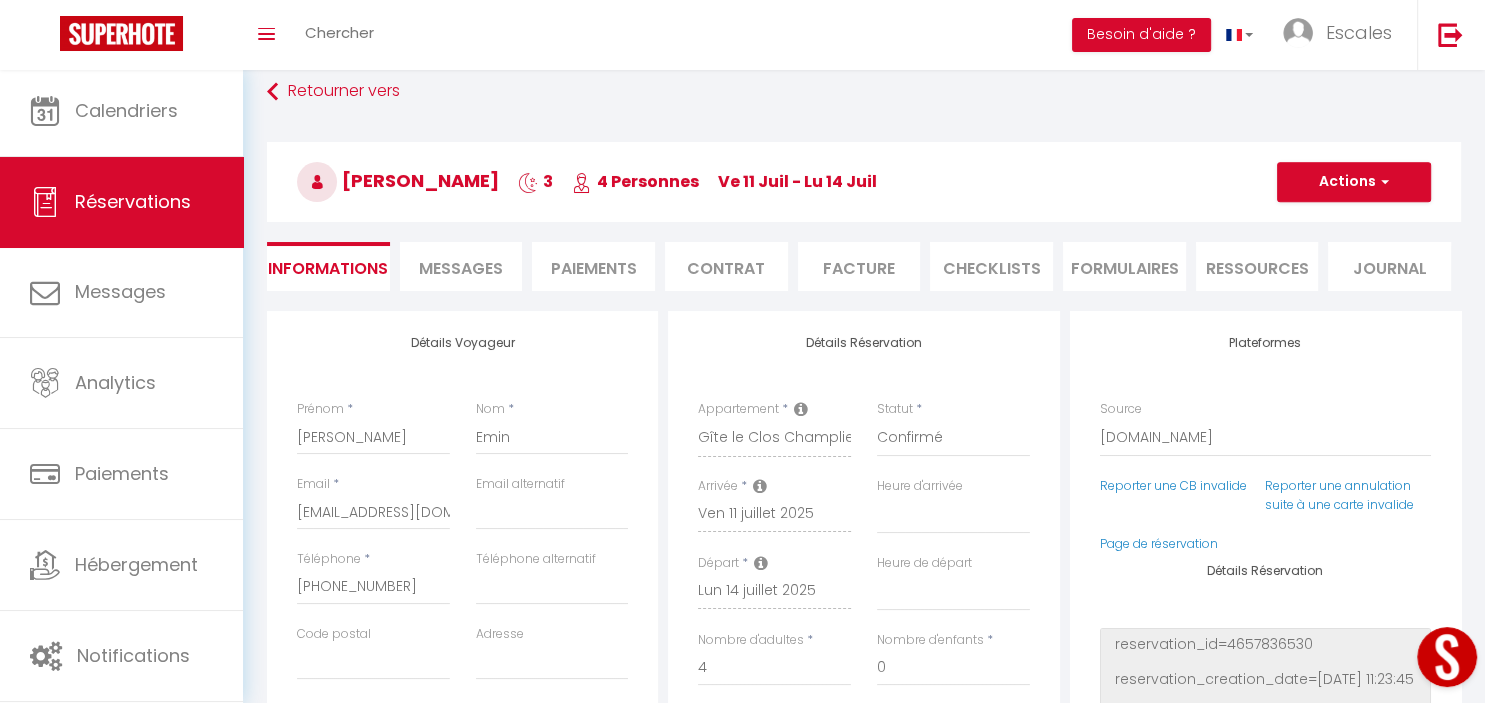 select 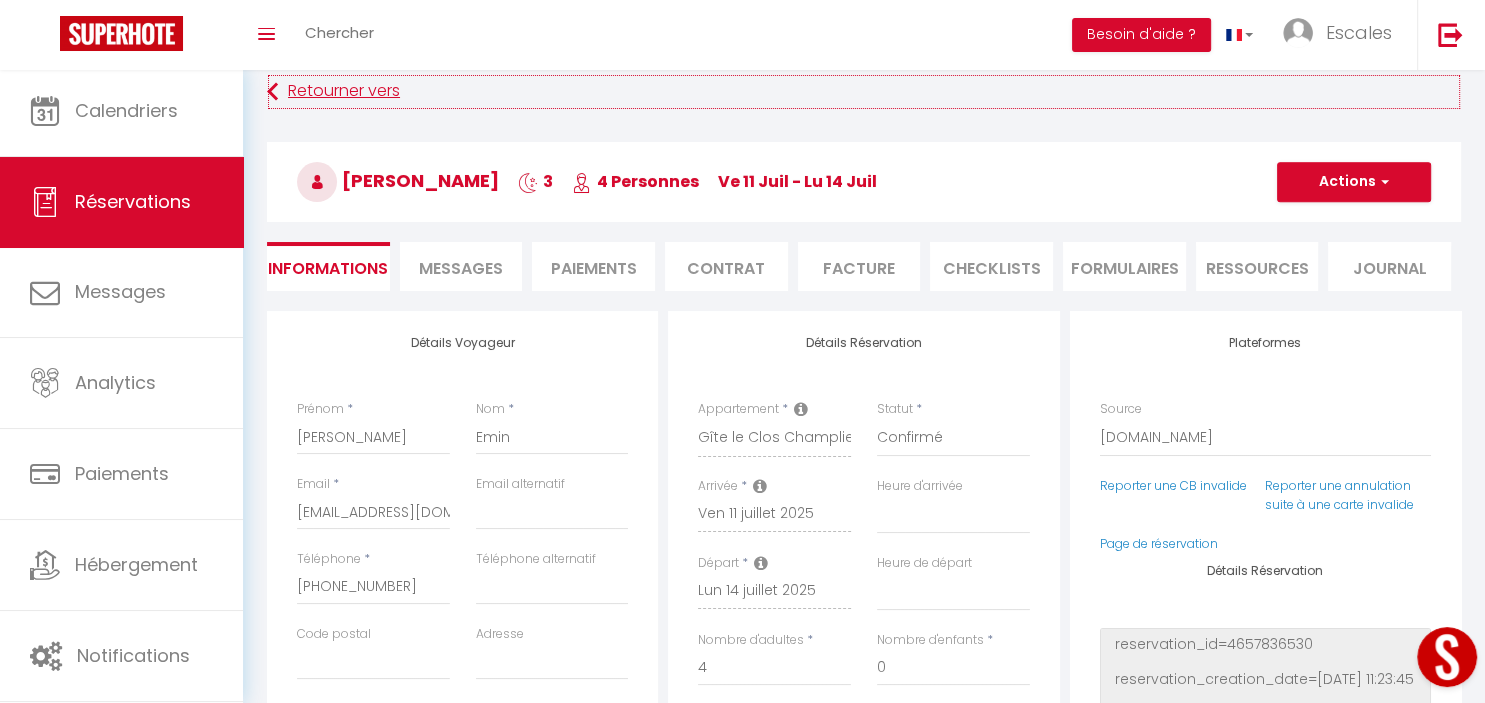 click on "Retourner vers" at bounding box center [864, 92] 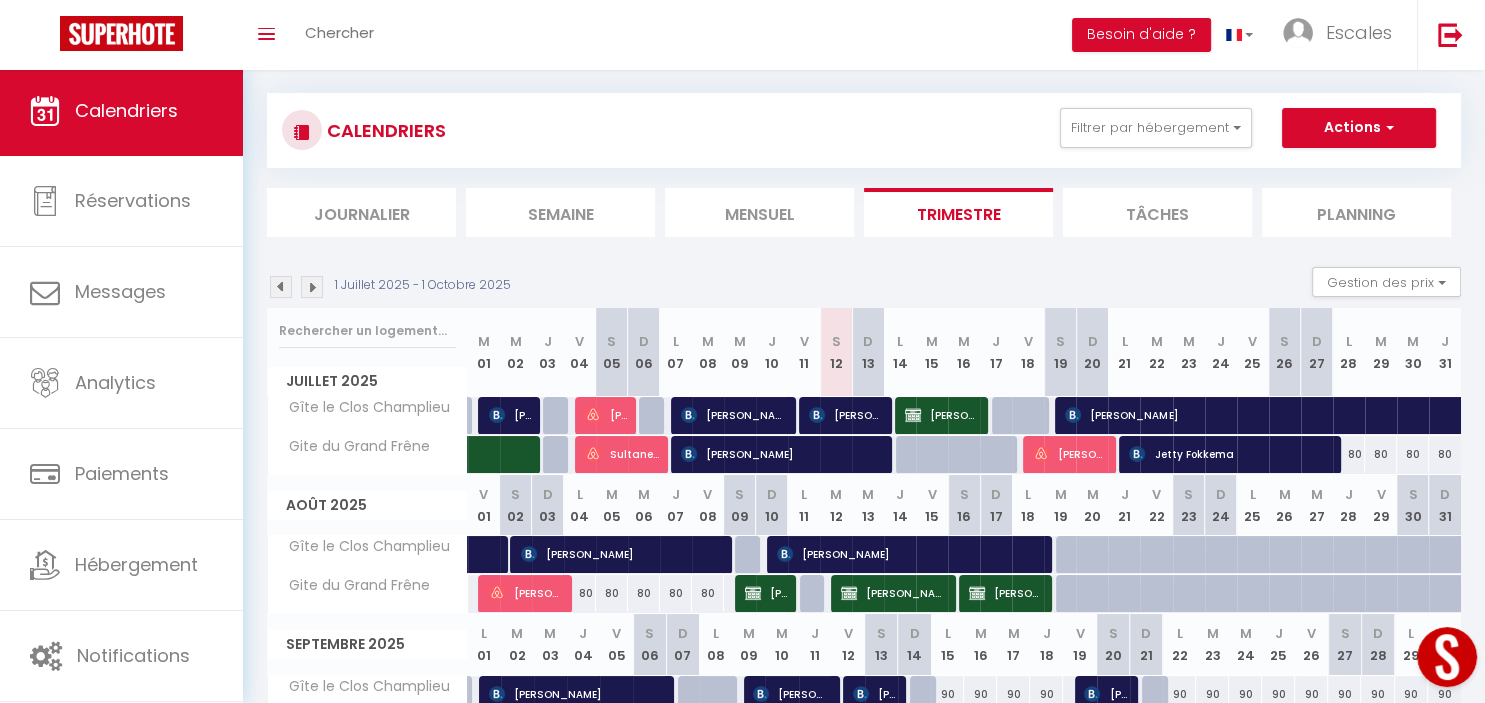 drag, startPoint x: 854, startPoint y: 428, endPoint x: 1343, endPoint y: 613, distance: 522.825 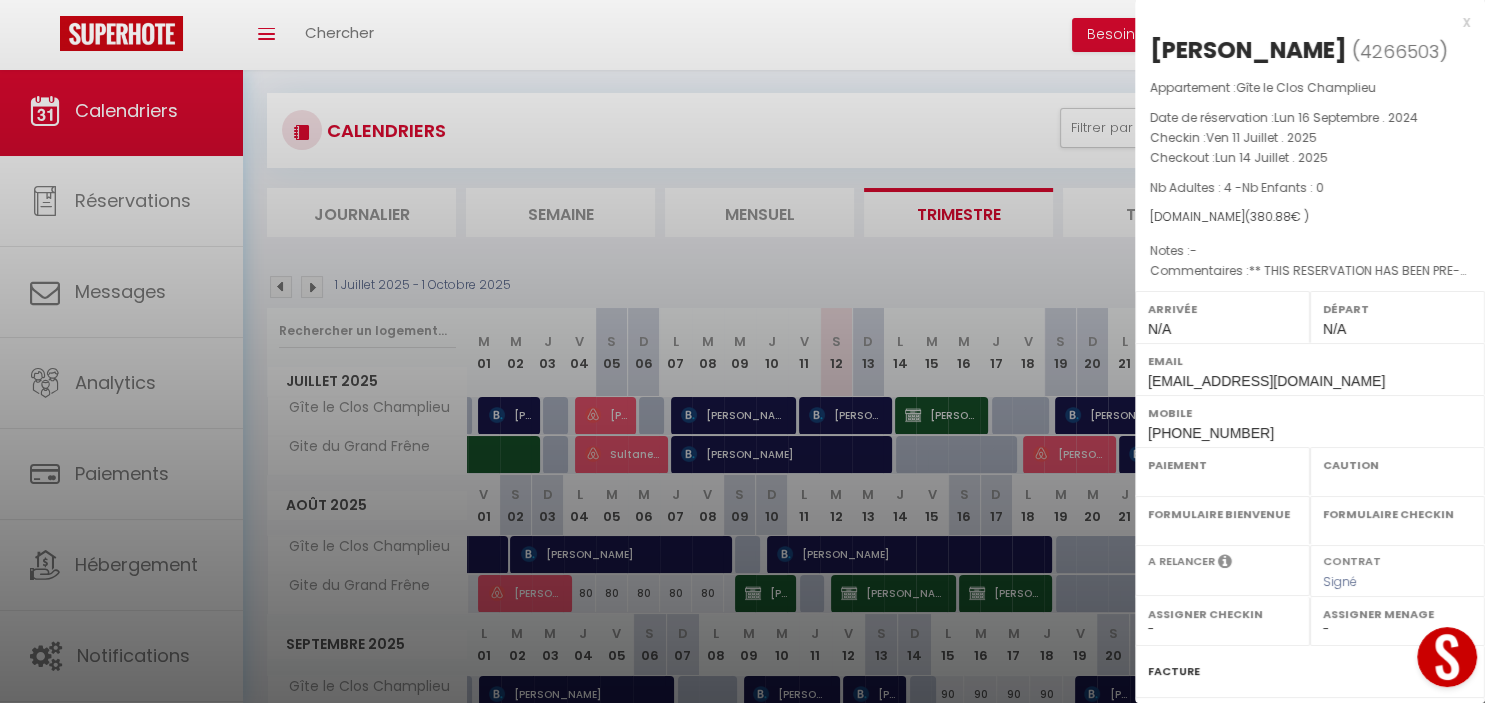 select on "OK" 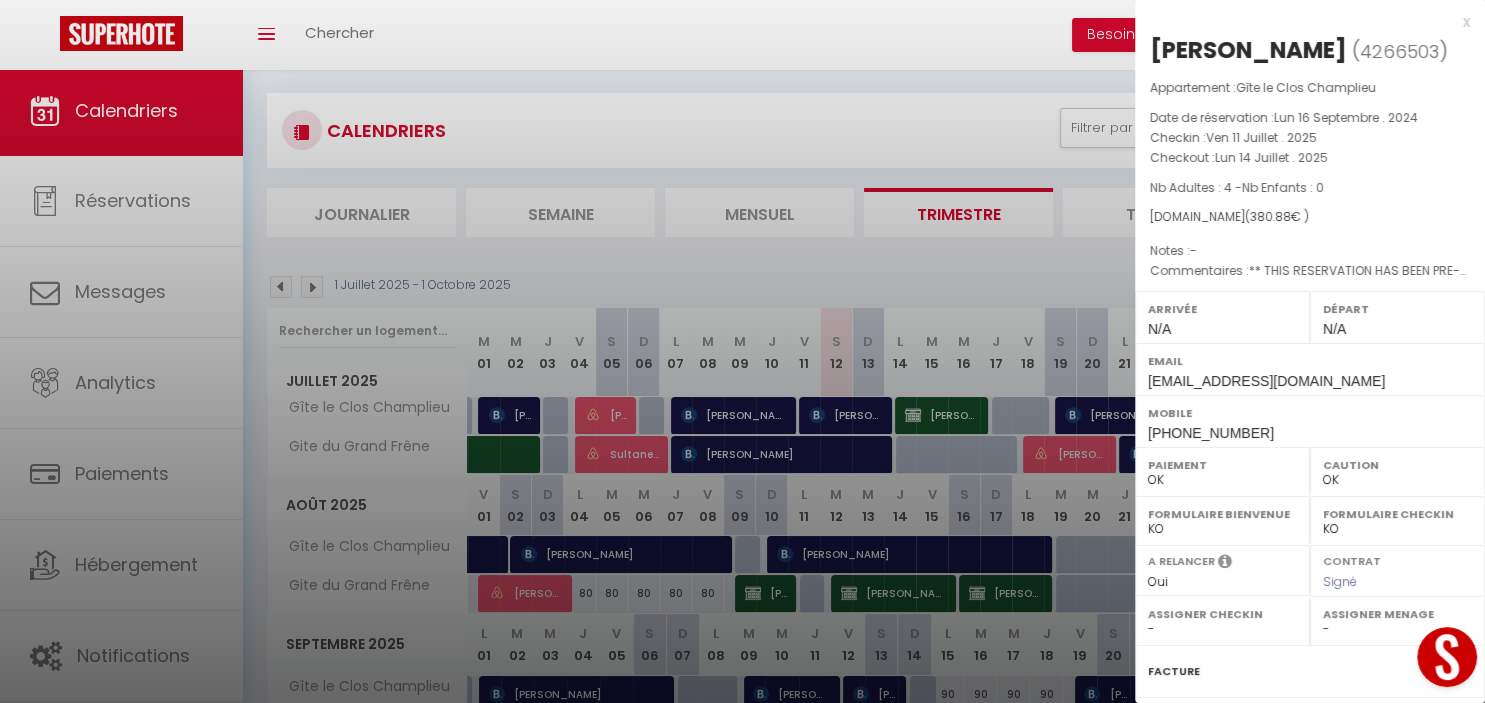 select 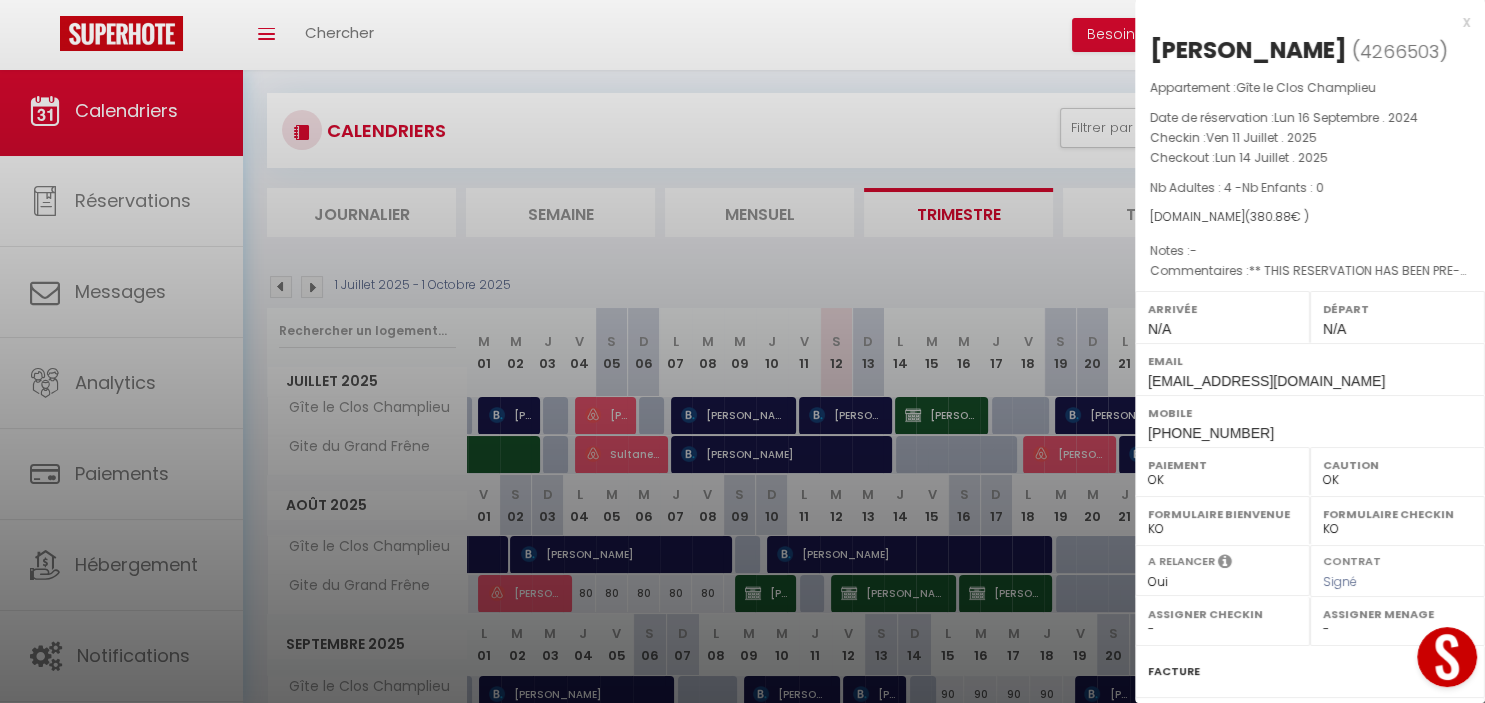 scroll, scrollTop: 270, scrollLeft: 0, axis: vertical 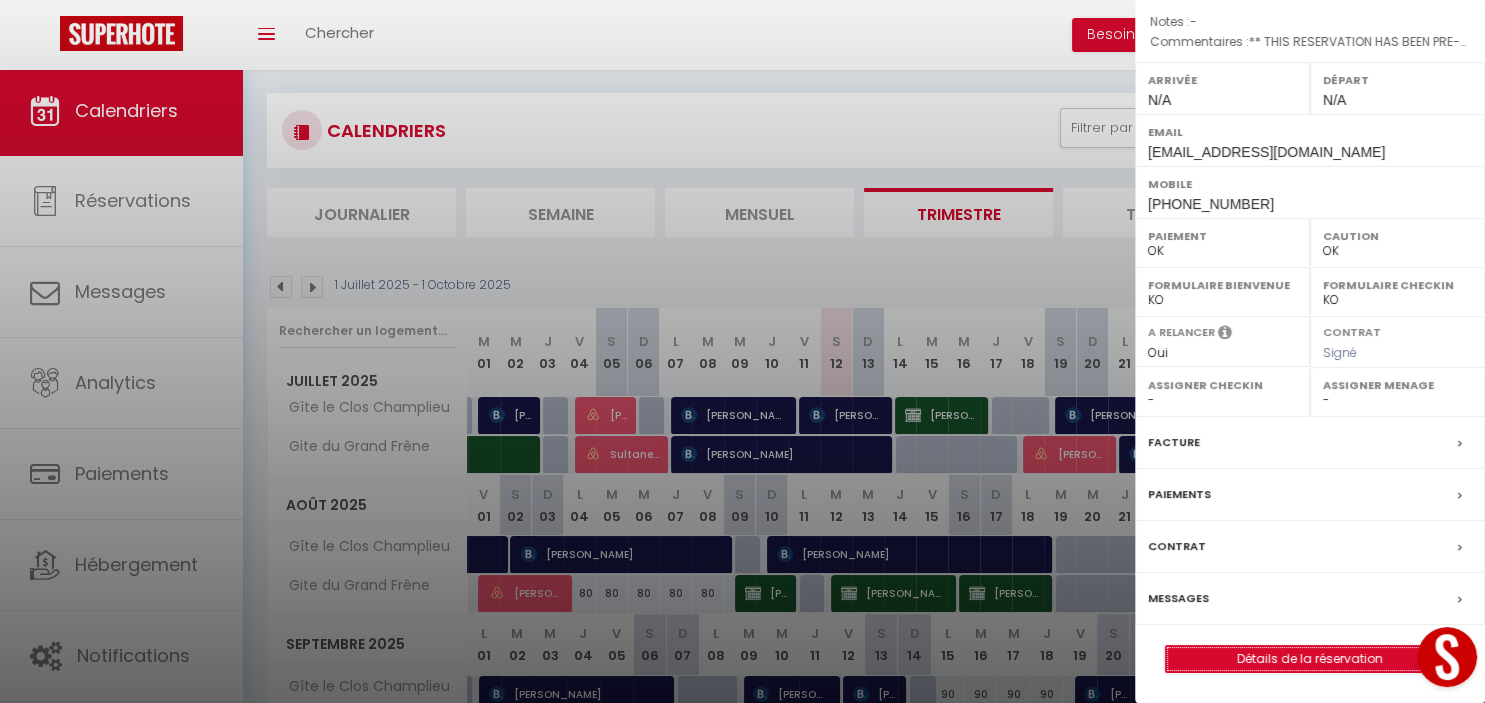 click on "Détails de la réservation" at bounding box center [1310, 659] 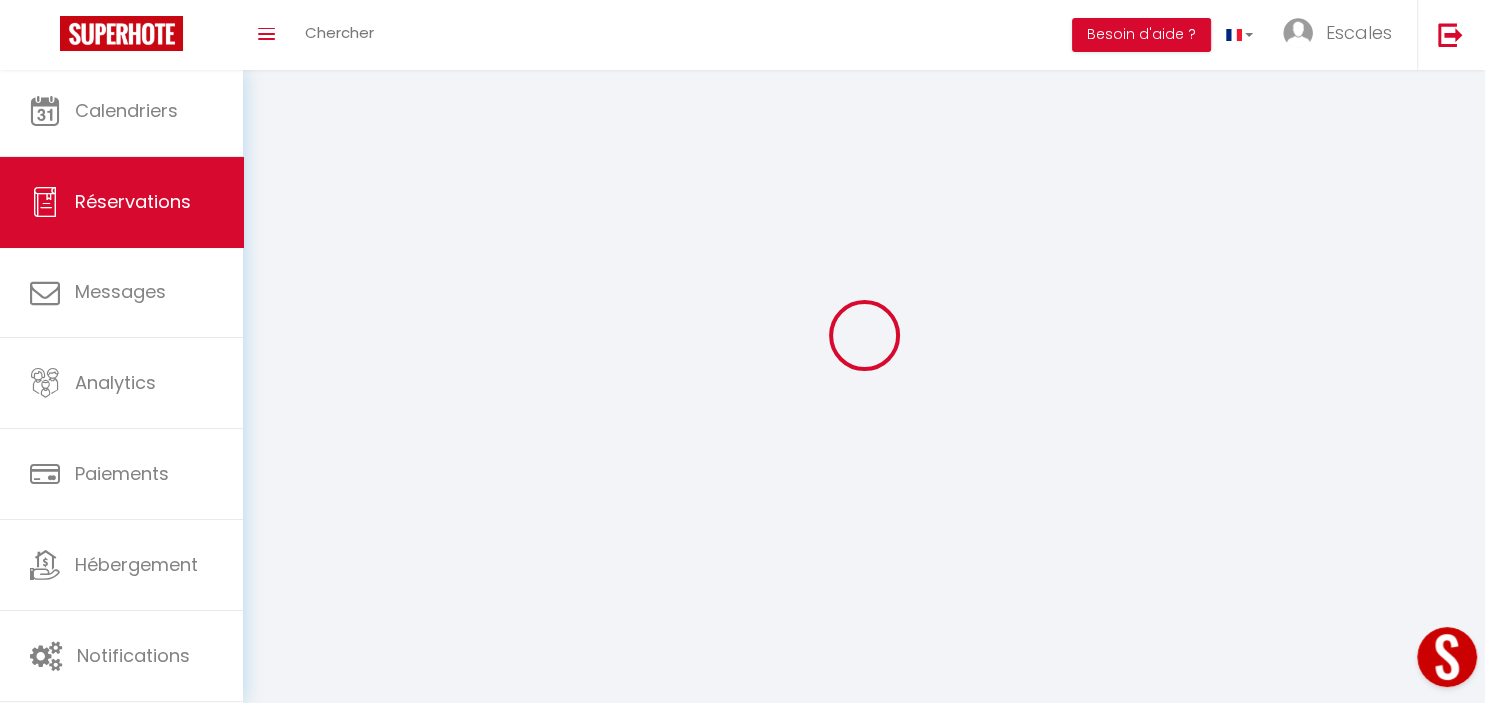 select 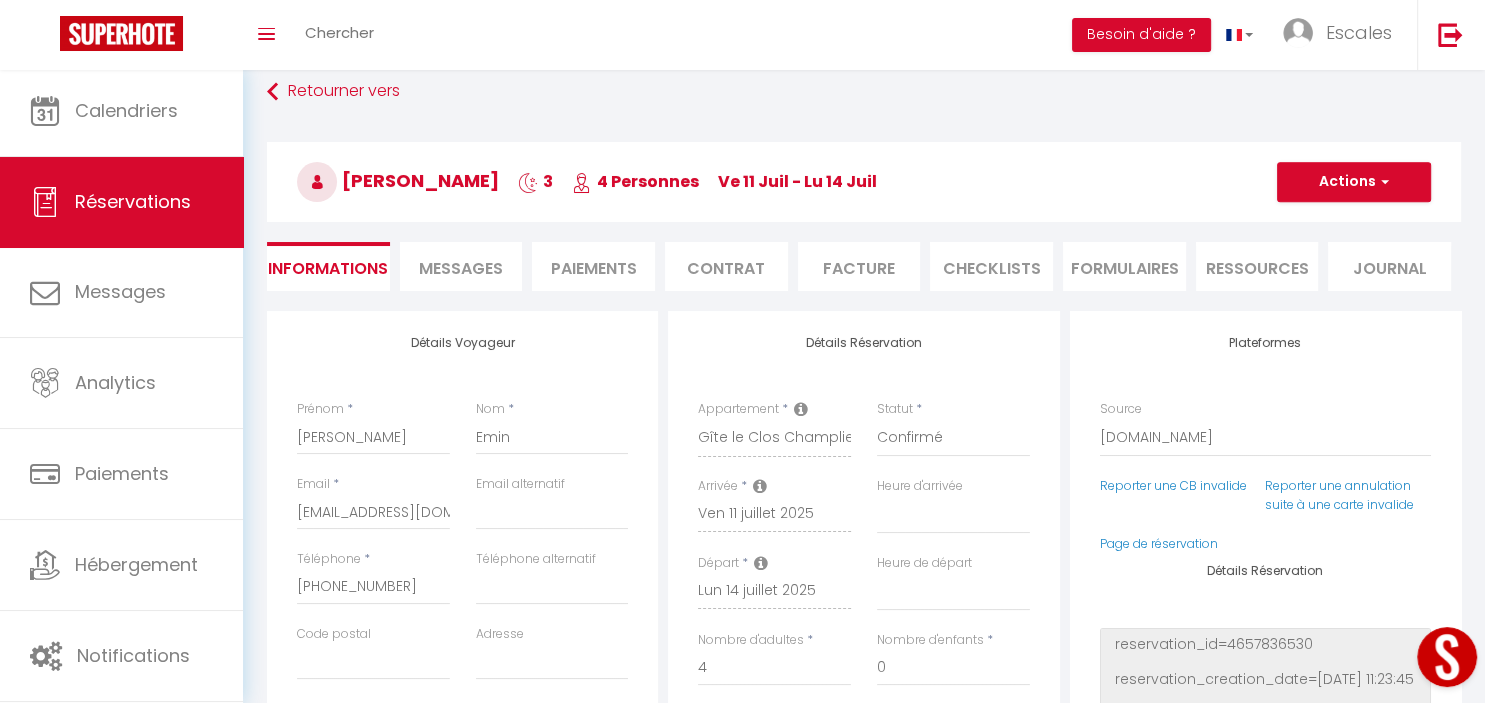 select 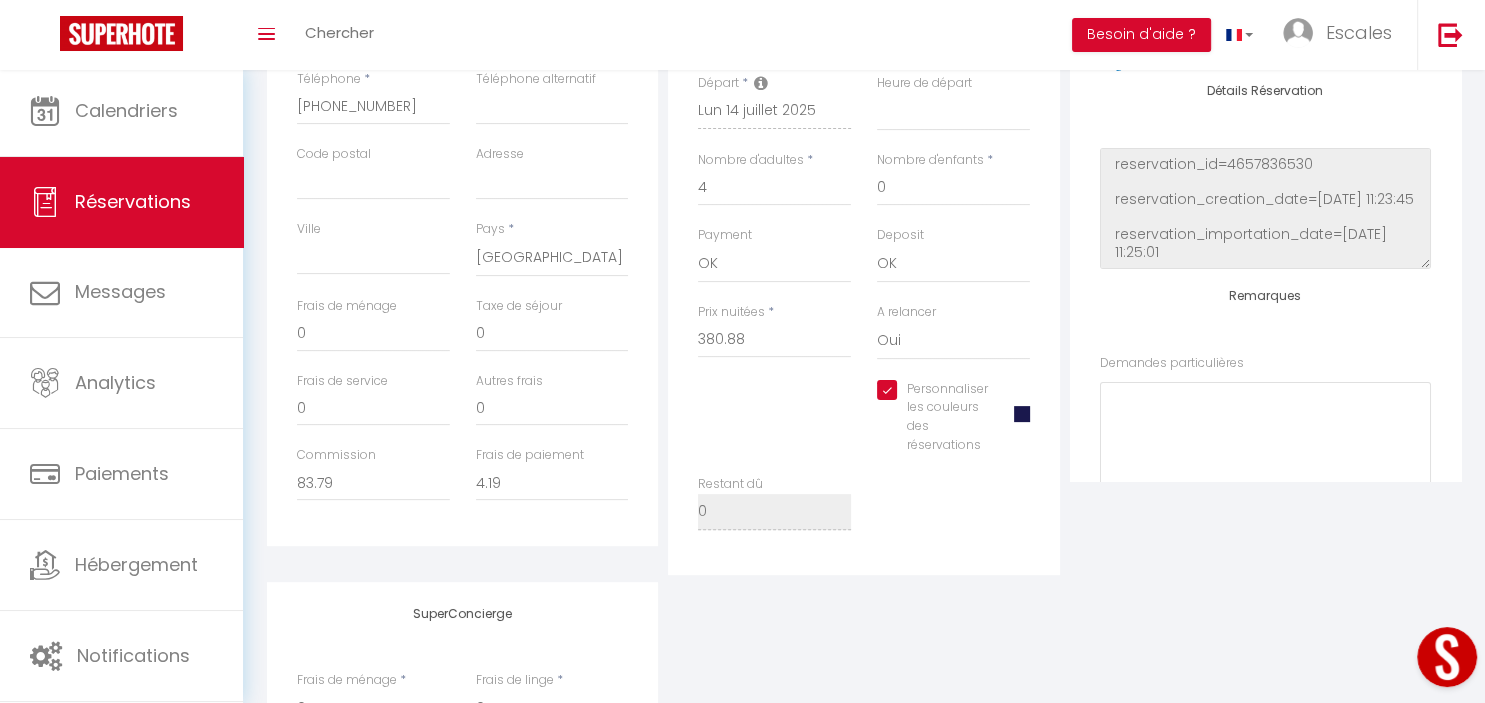 scroll, scrollTop: 0, scrollLeft: 0, axis: both 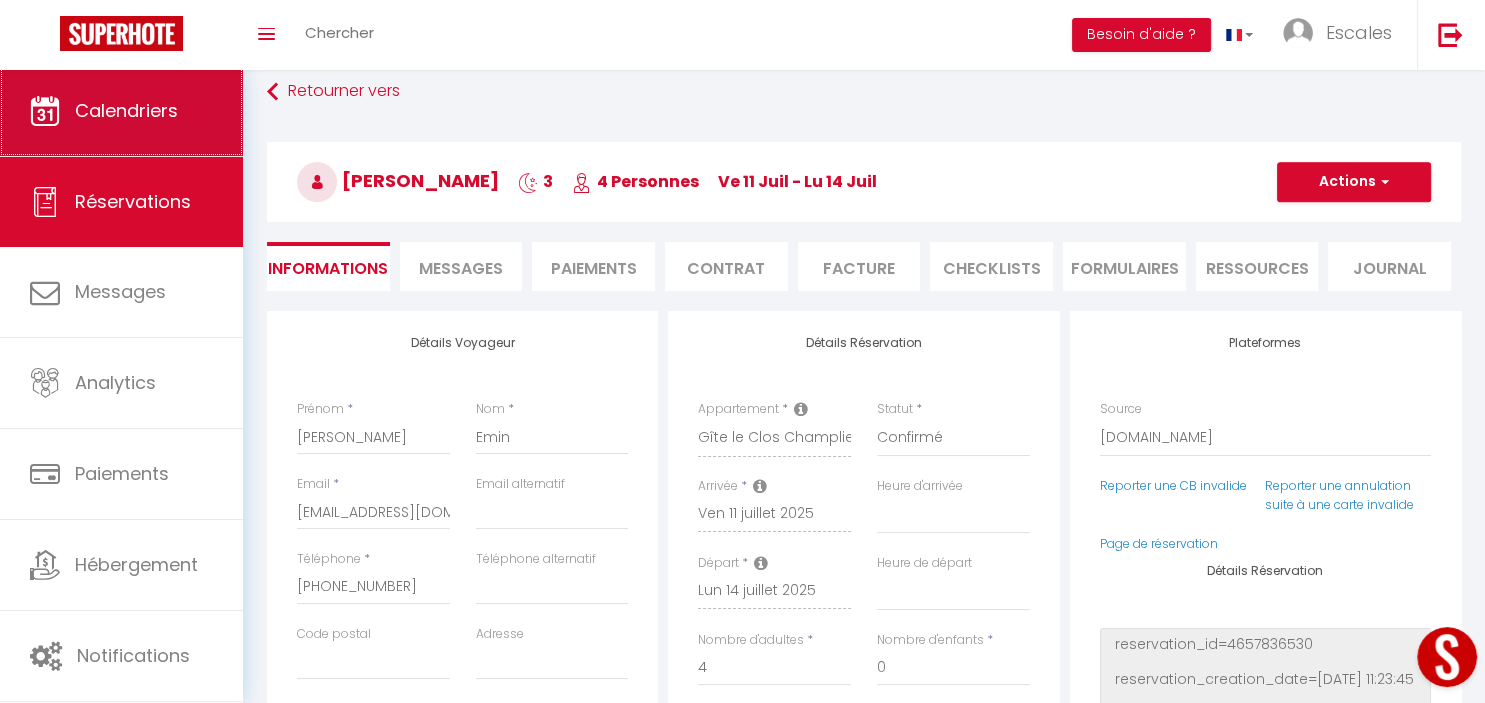 click on "Calendriers" at bounding box center (126, 110) 